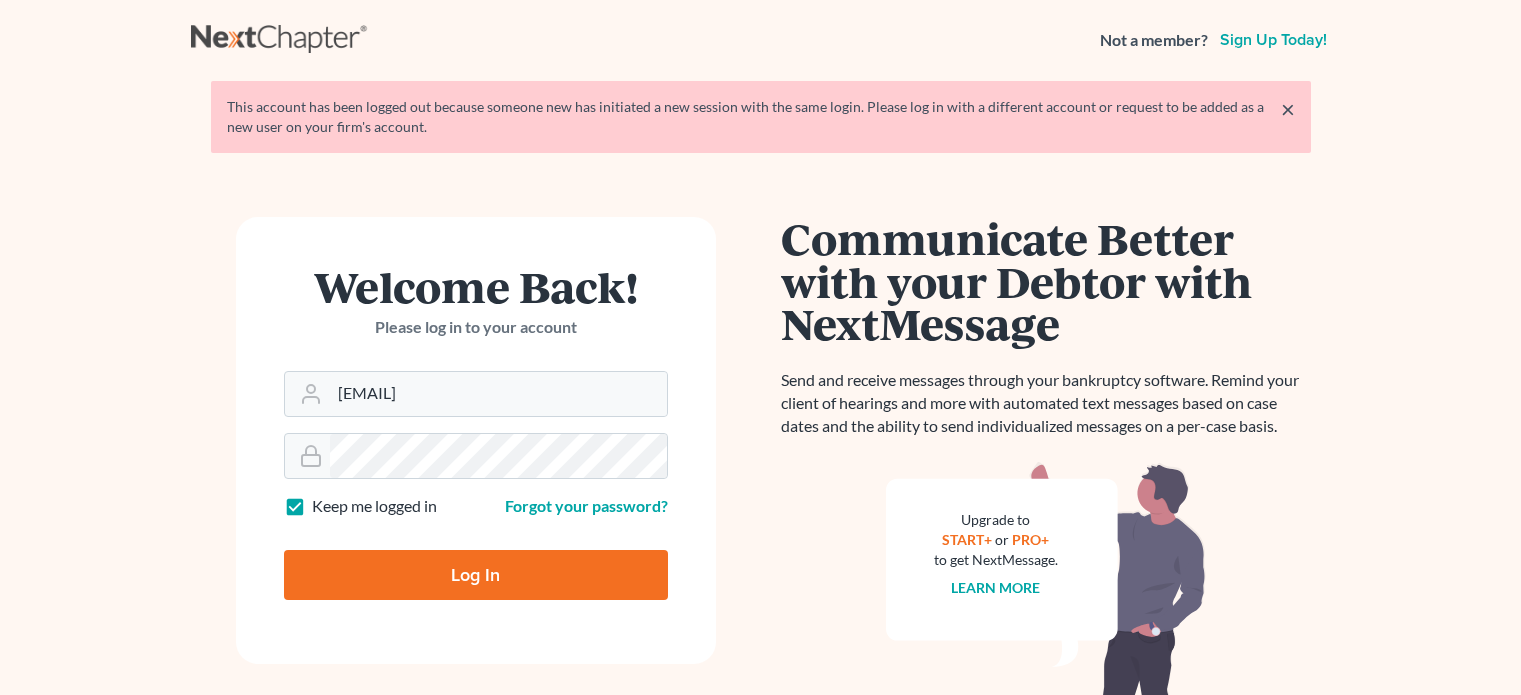 scroll, scrollTop: 0, scrollLeft: 0, axis: both 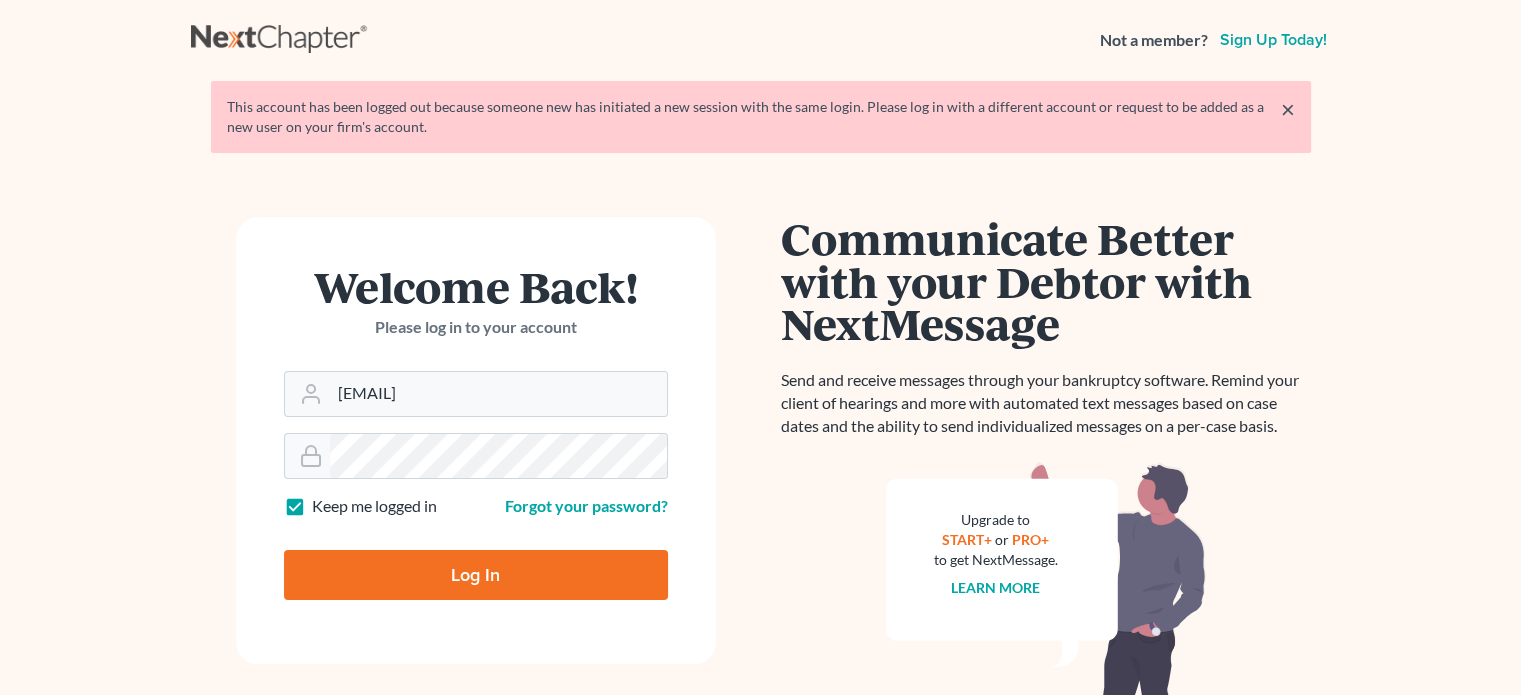 click on "Log In" at bounding box center [476, 575] 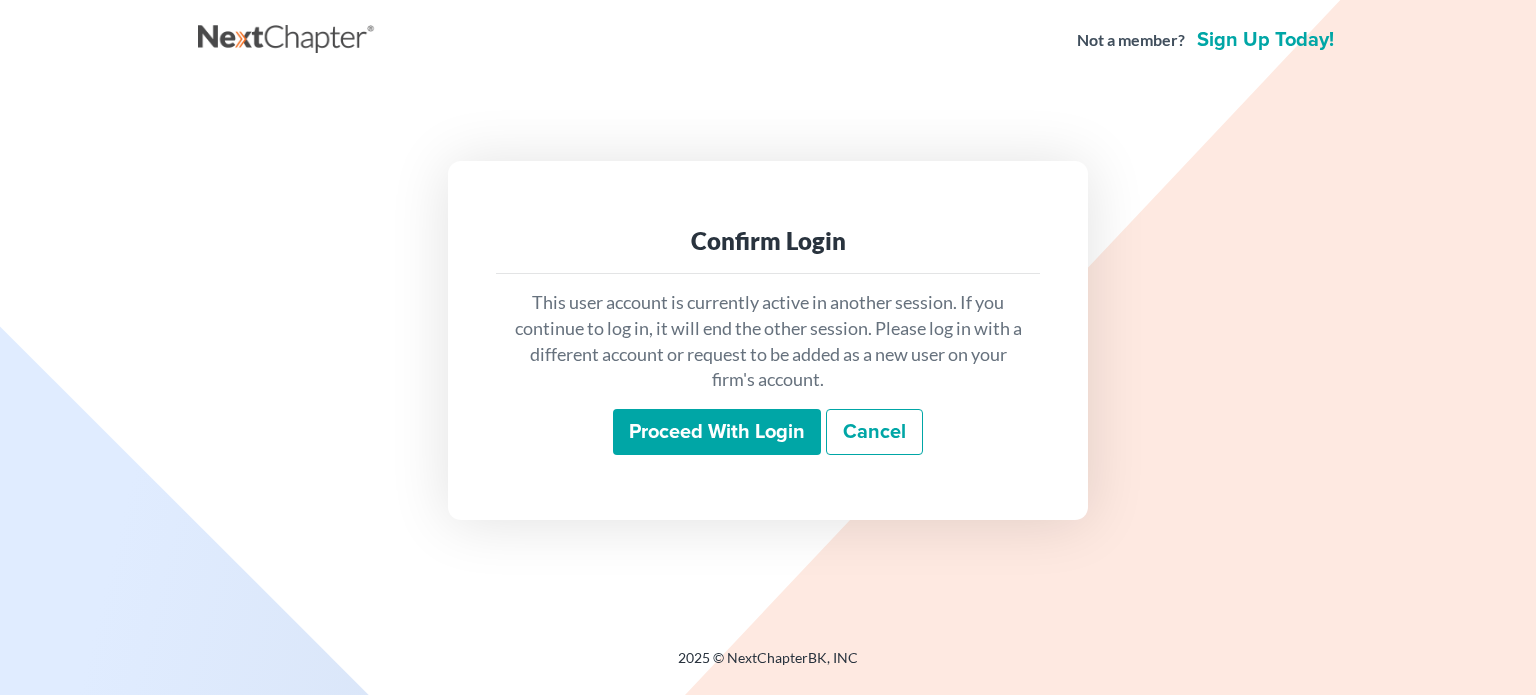 scroll, scrollTop: 0, scrollLeft: 0, axis: both 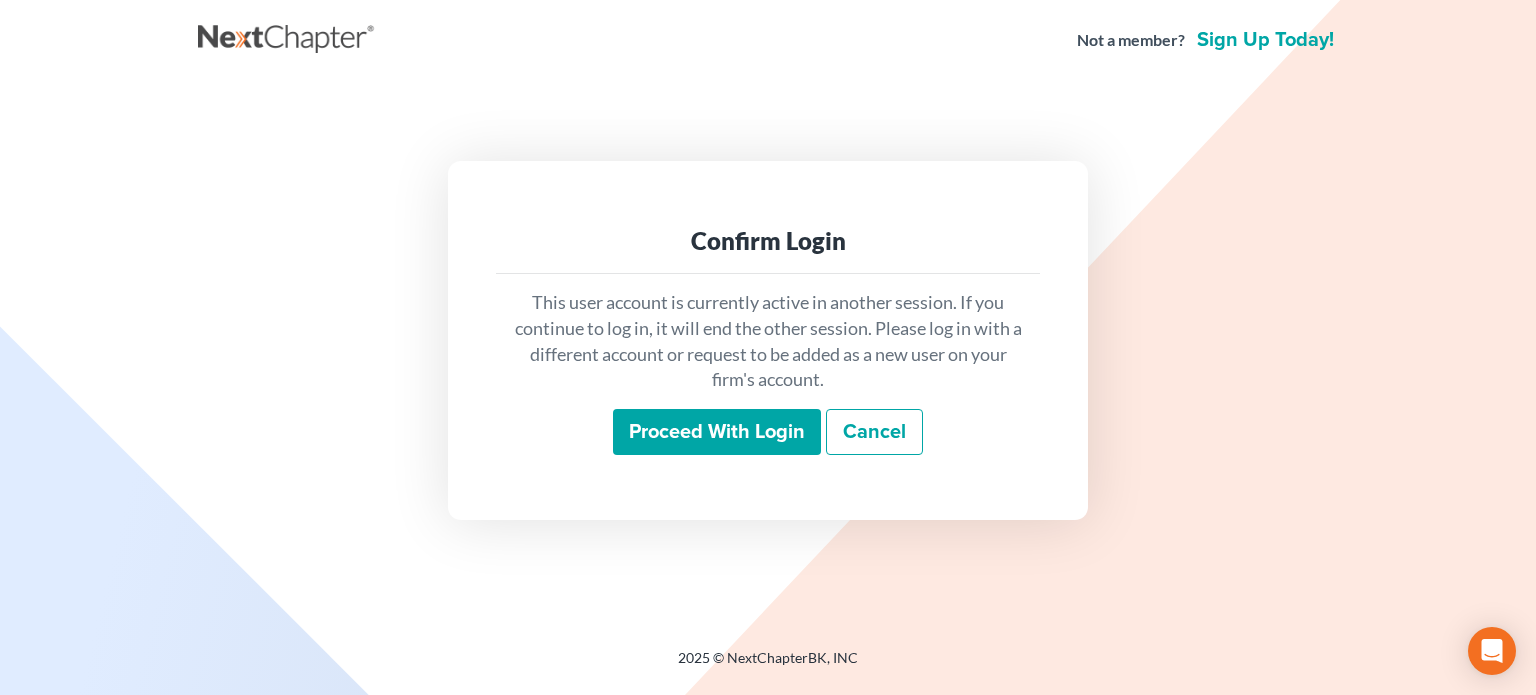 click on "Proceed with login" at bounding box center (717, 432) 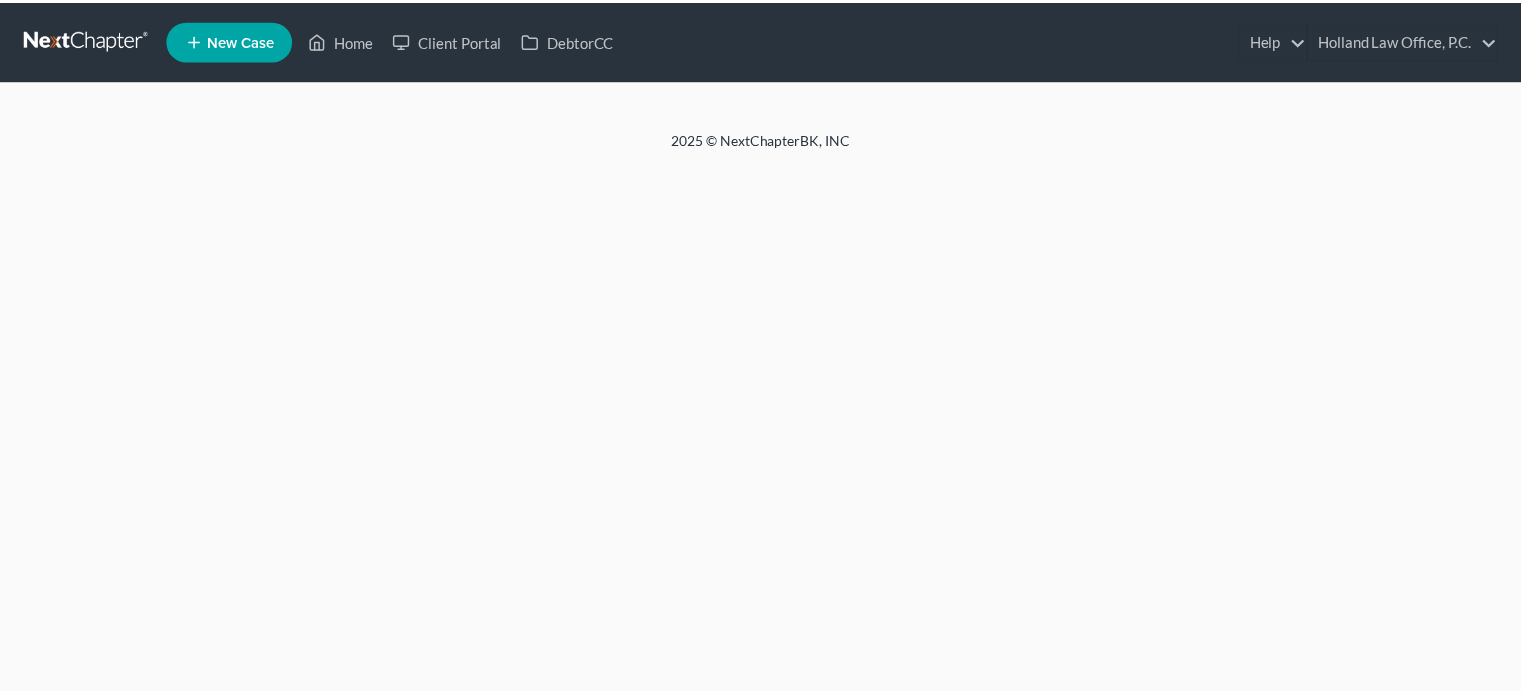 scroll, scrollTop: 0, scrollLeft: 0, axis: both 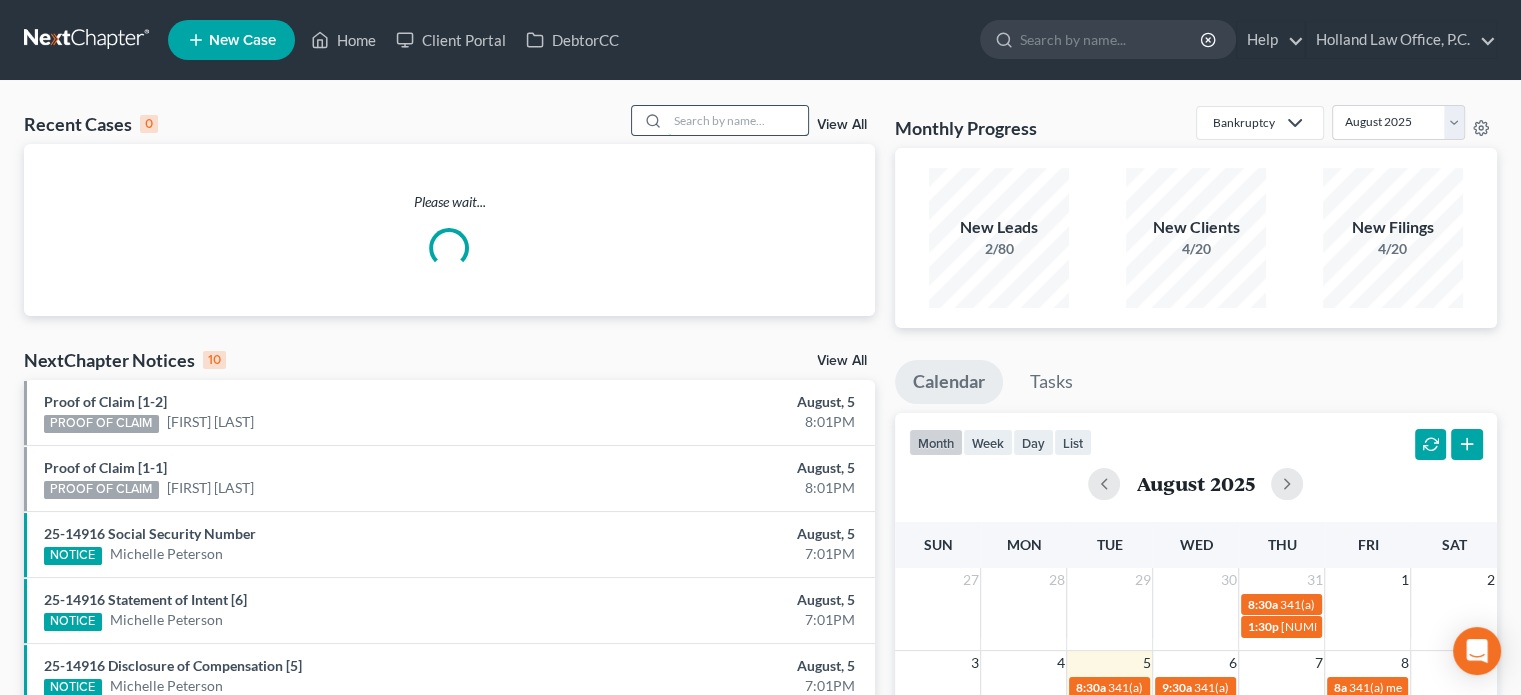 click at bounding box center [738, 120] 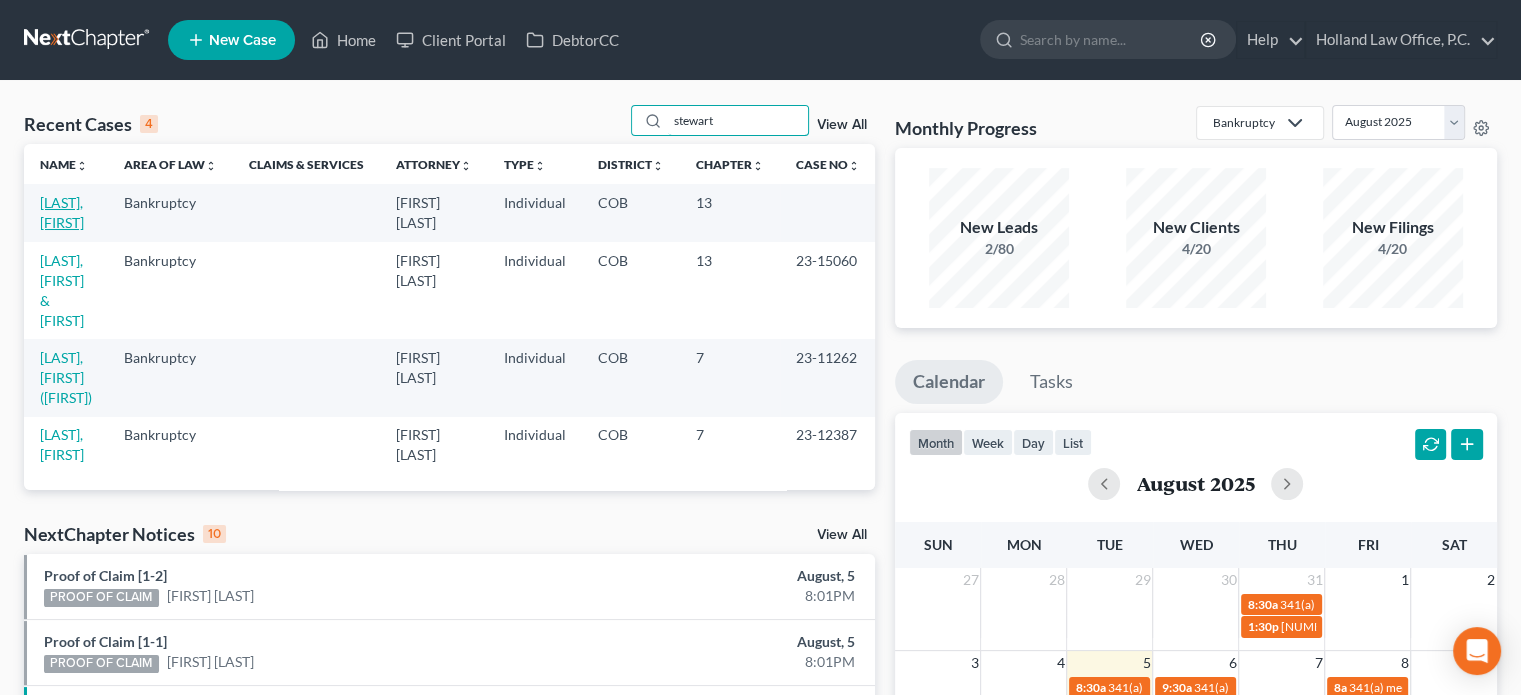 type on "stewart" 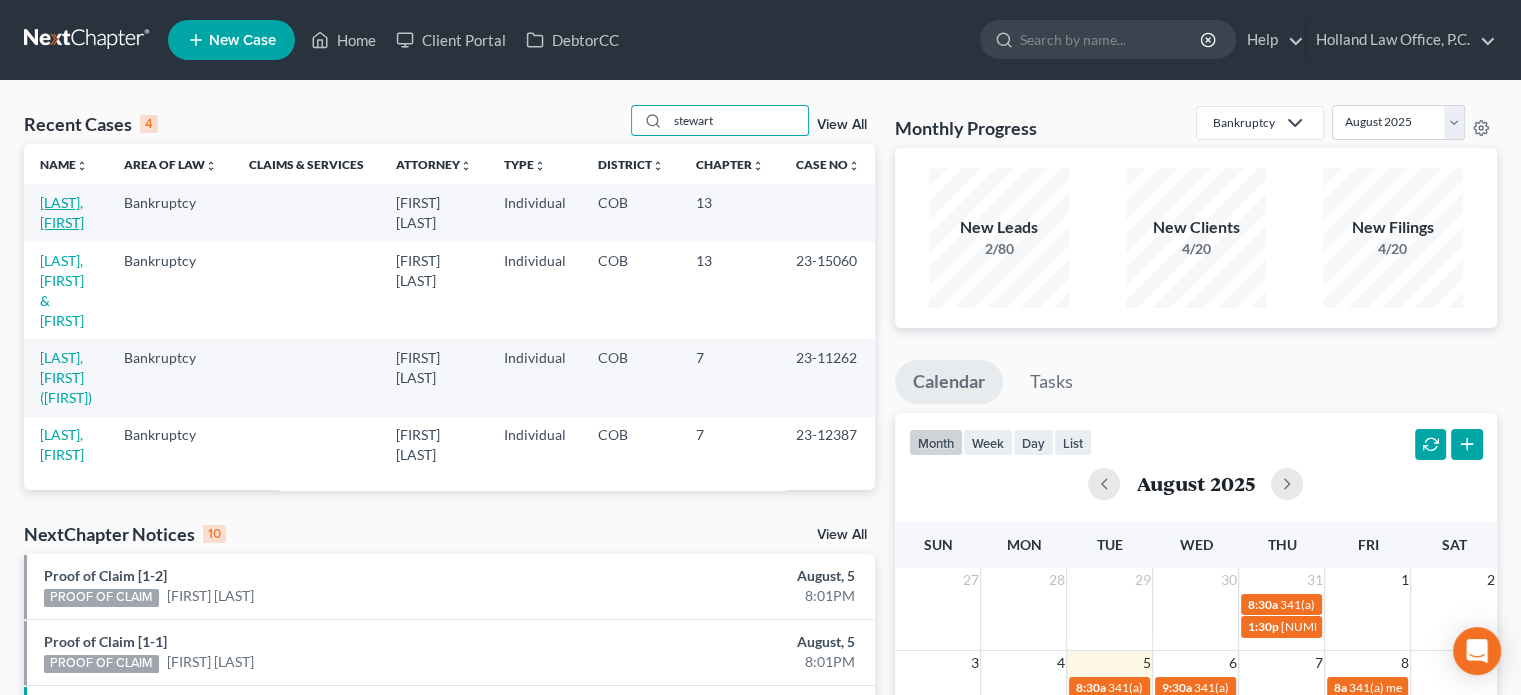 click on "Stewart, John" at bounding box center [62, 212] 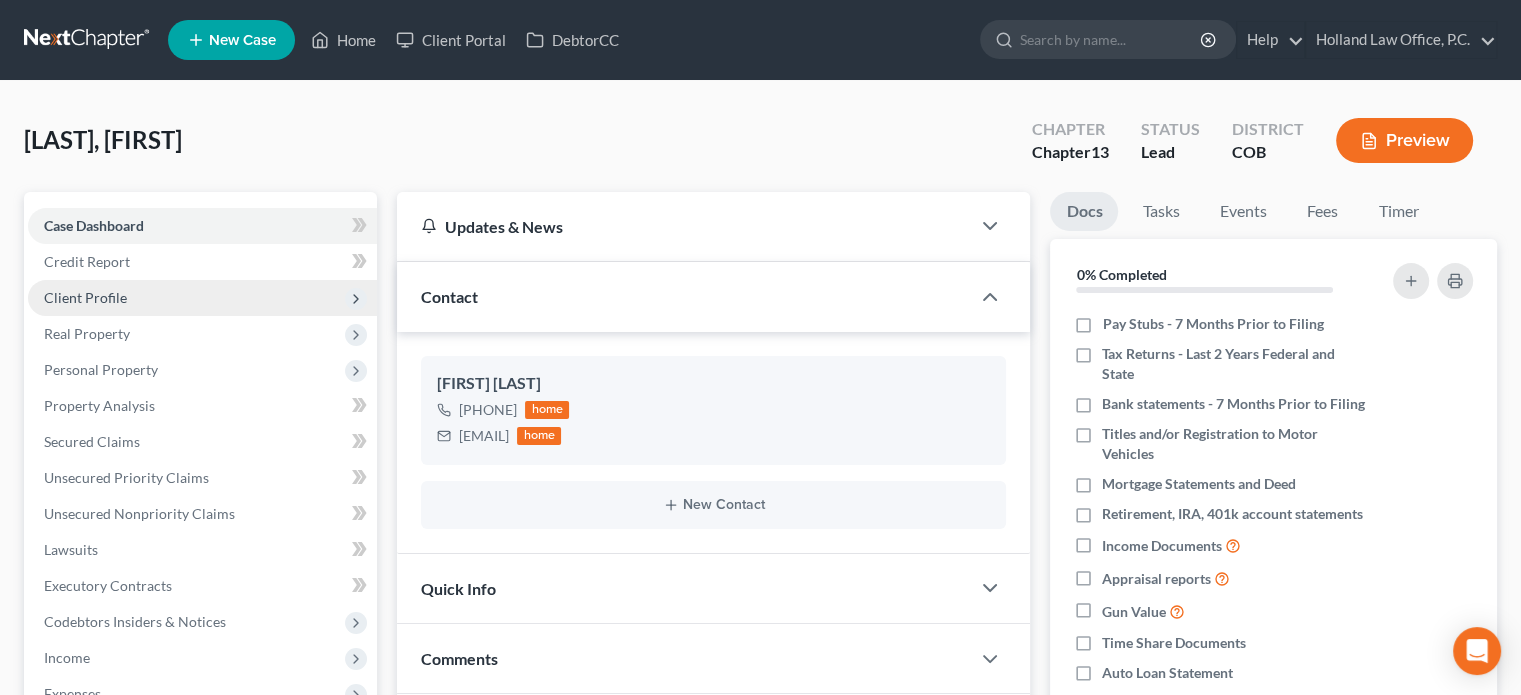 click on "Client Profile" at bounding box center (85, 297) 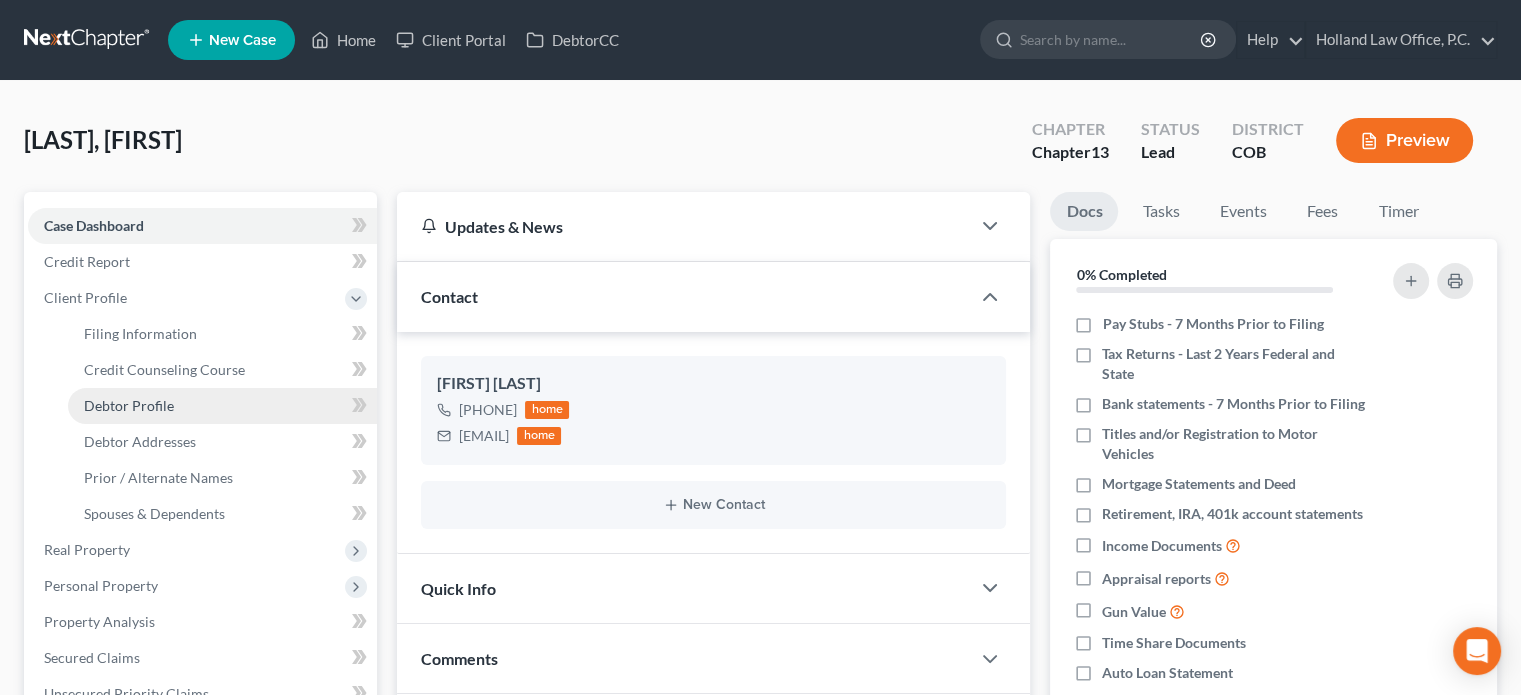 click on "Debtor Profile" at bounding box center (129, 405) 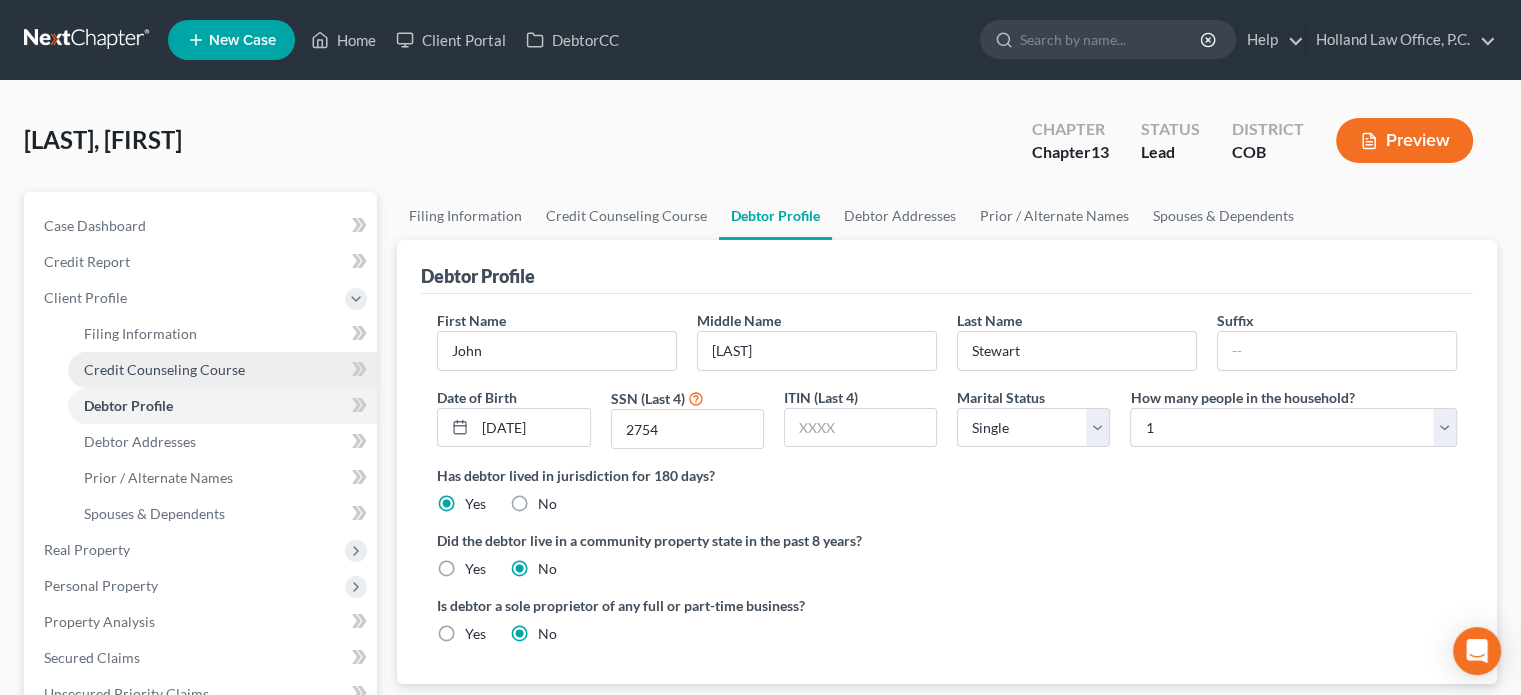 click on "Credit Counseling Course" at bounding box center (164, 369) 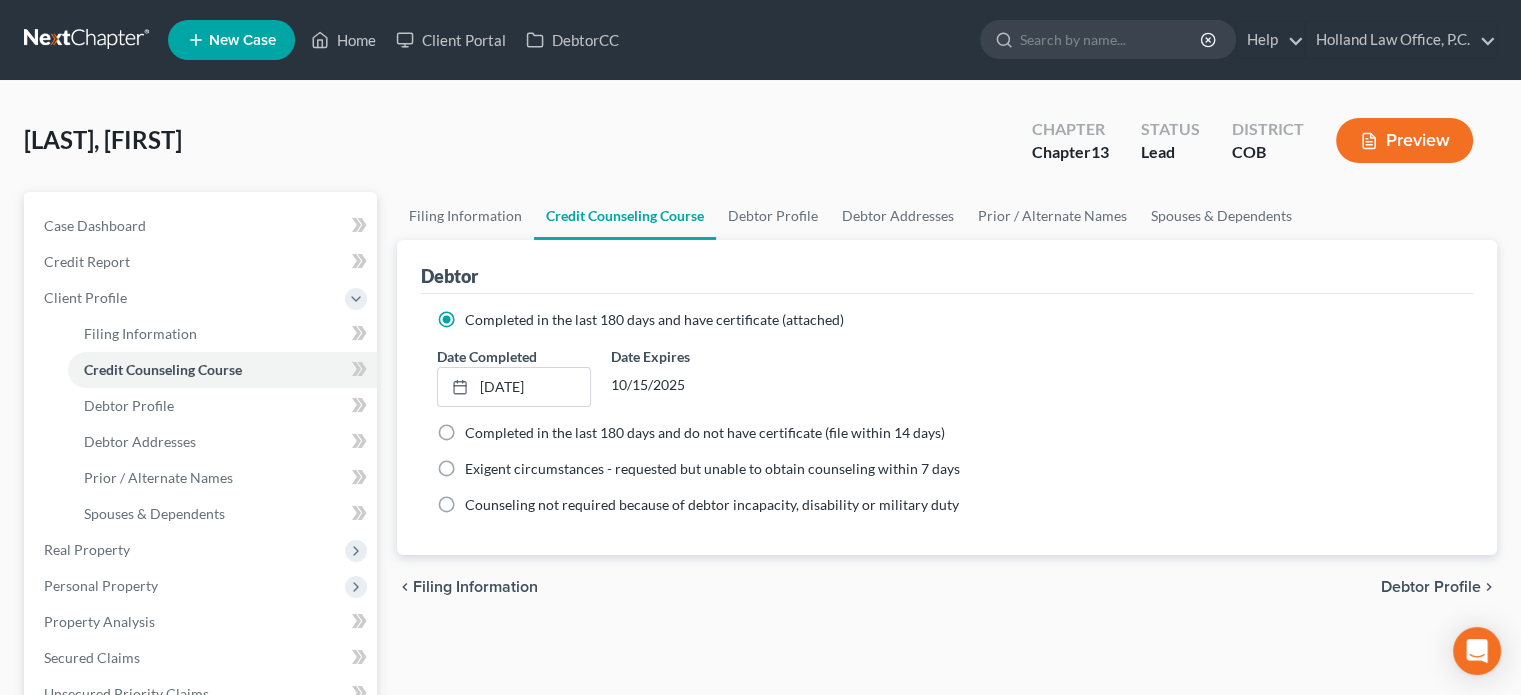 click on "Date Completed
4/18/2025
close
Date
4/18/2025
Time
12:00 AM
chevron_left
April 2025
chevron_right
Su M Tu W Th F Sa
30 31 1 2 3 4 5
6 7 8 9 10 11 12
13 14 15 16 17 18 19
20 21 22 23 24 25 26
27 28 29 30 1 2 3
Clear
Date Expires 10/15/2025" at bounding box center [947, 376] 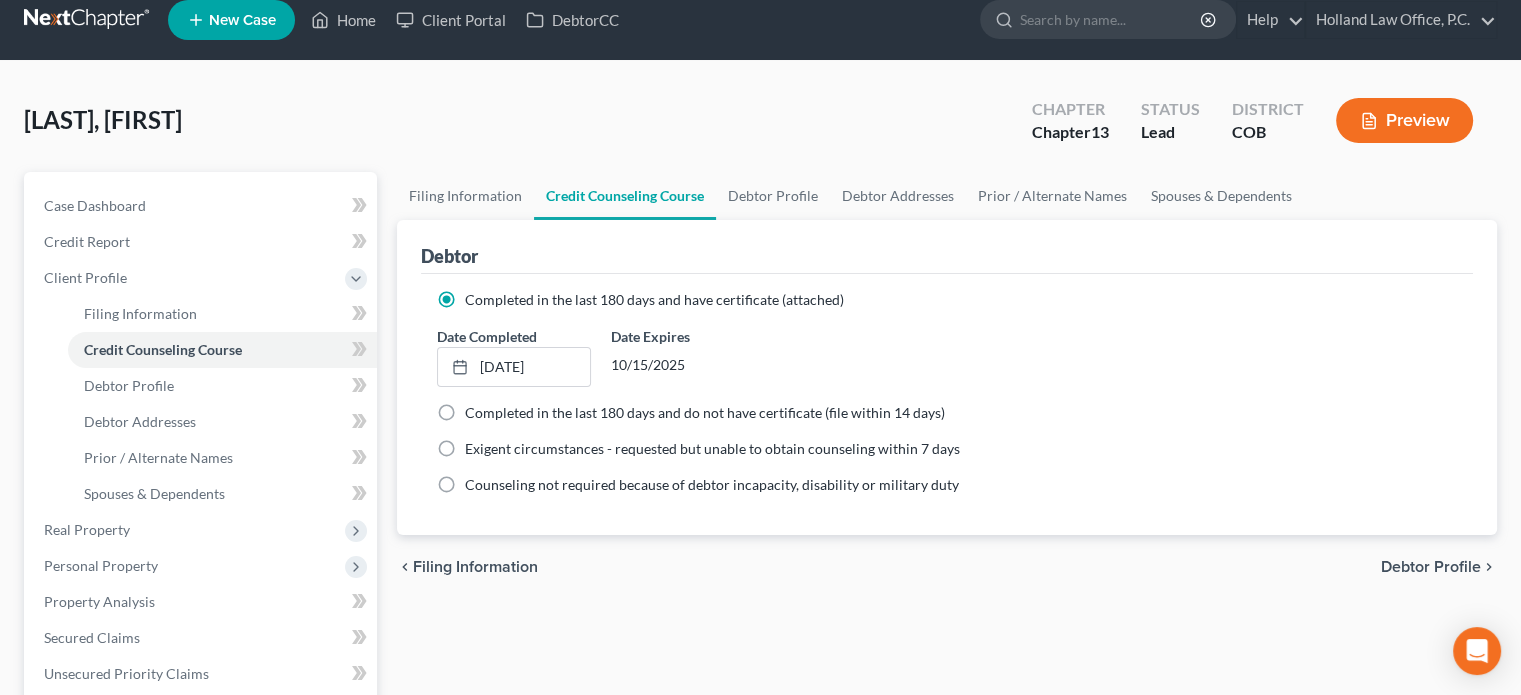 scroll, scrollTop: 0, scrollLeft: 0, axis: both 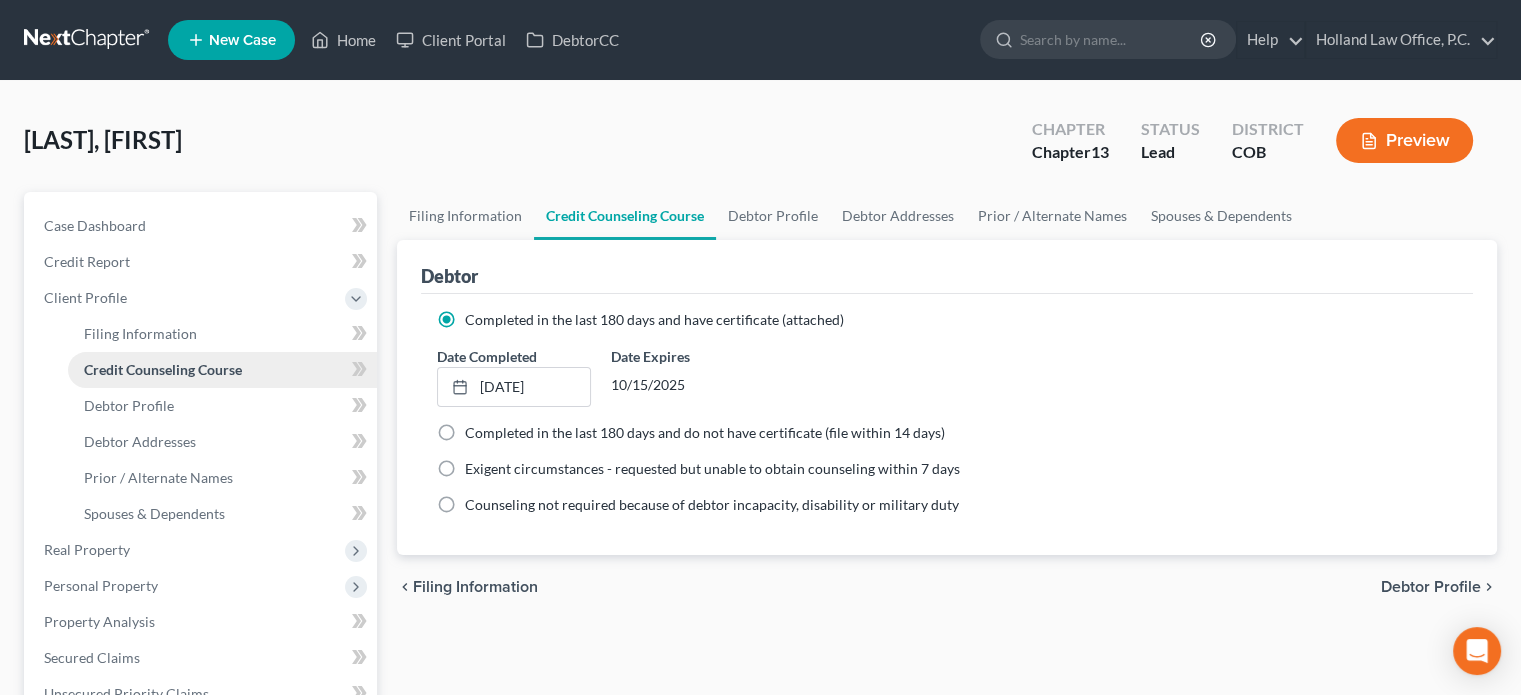 click on "Credit Counseling Course" at bounding box center (163, 369) 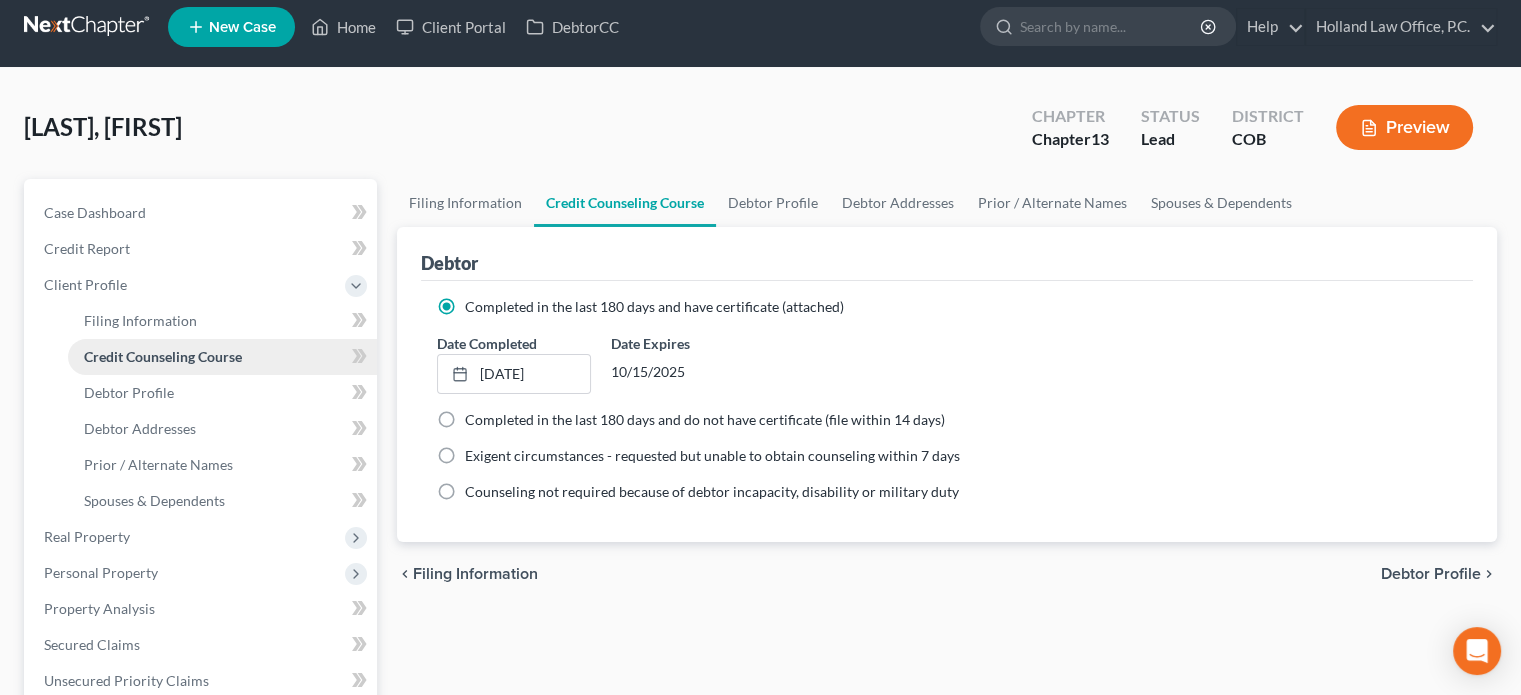 scroll, scrollTop: 0, scrollLeft: 0, axis: both 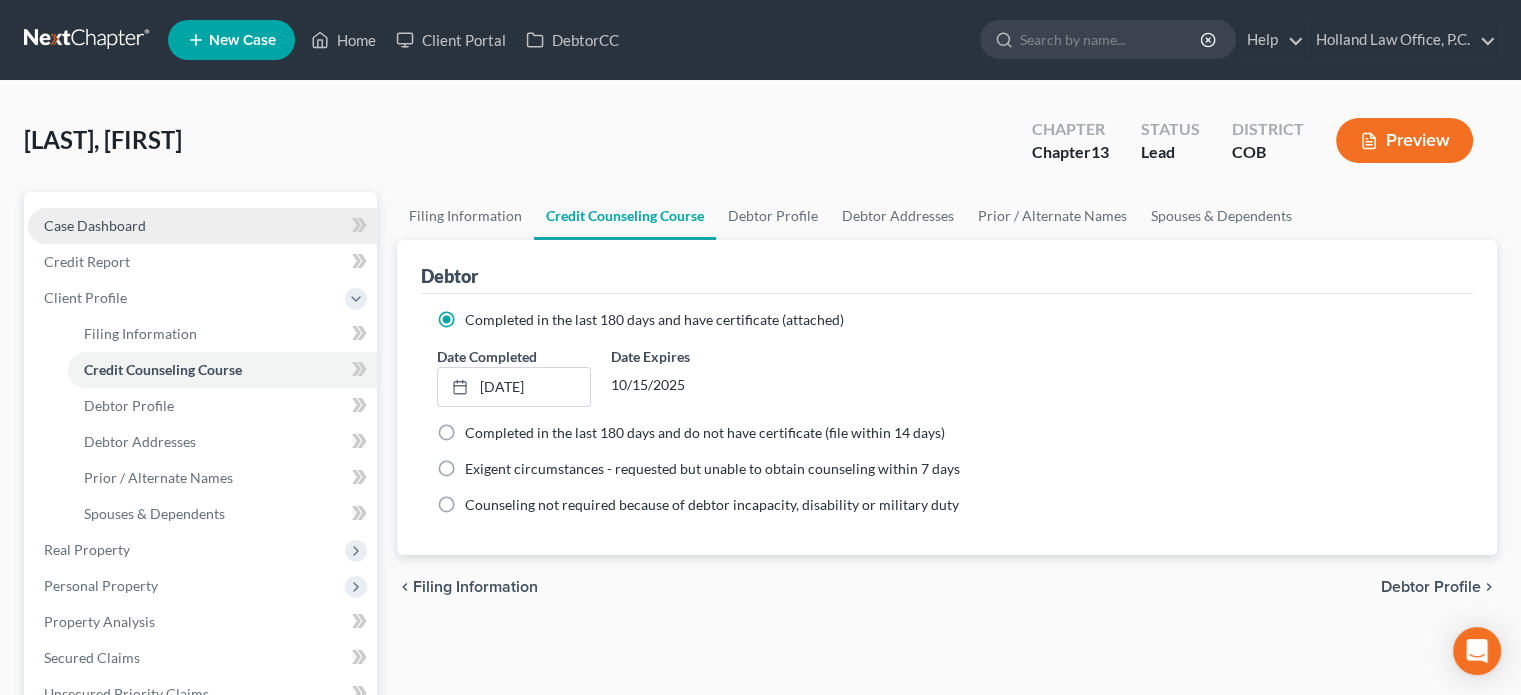 click on "Case Dashboard" at bounding box center (202, 226) 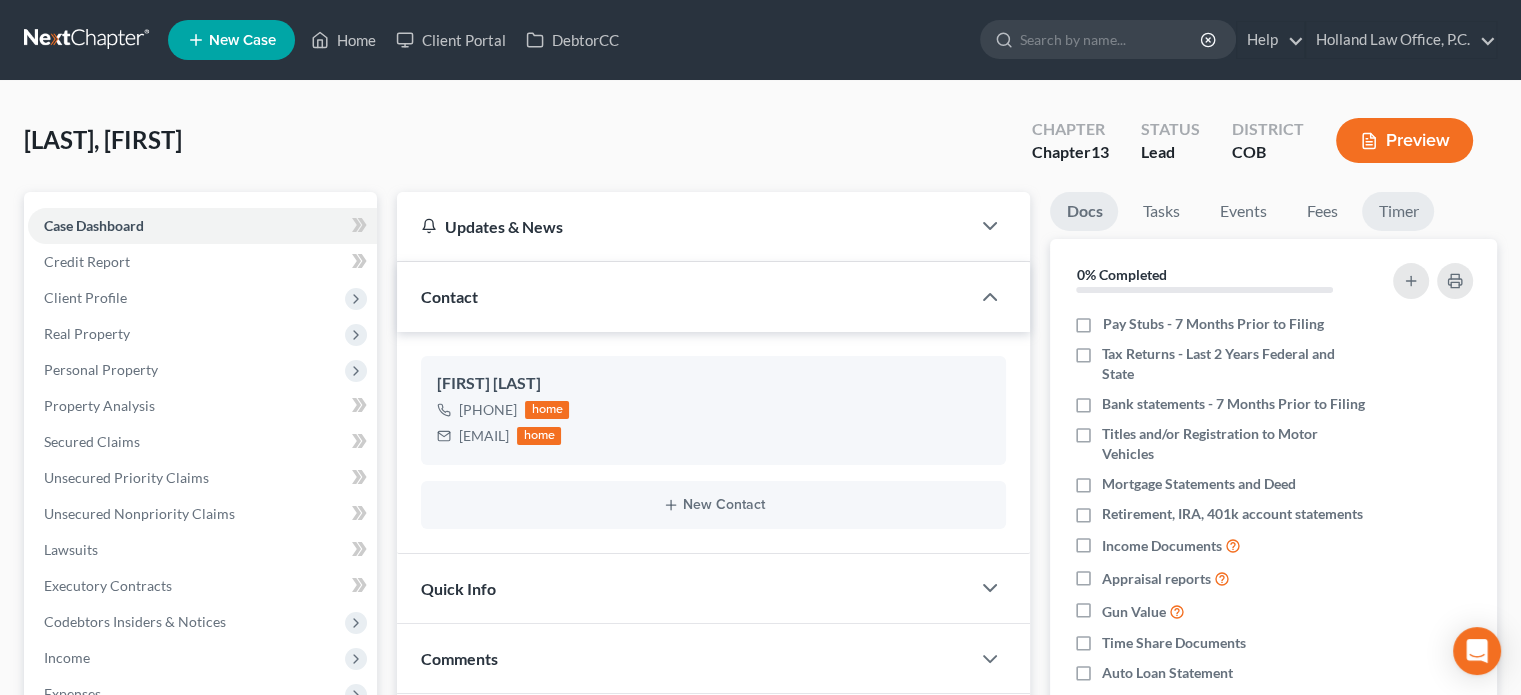 click on "Timer" at bounding box center [1398, 211] 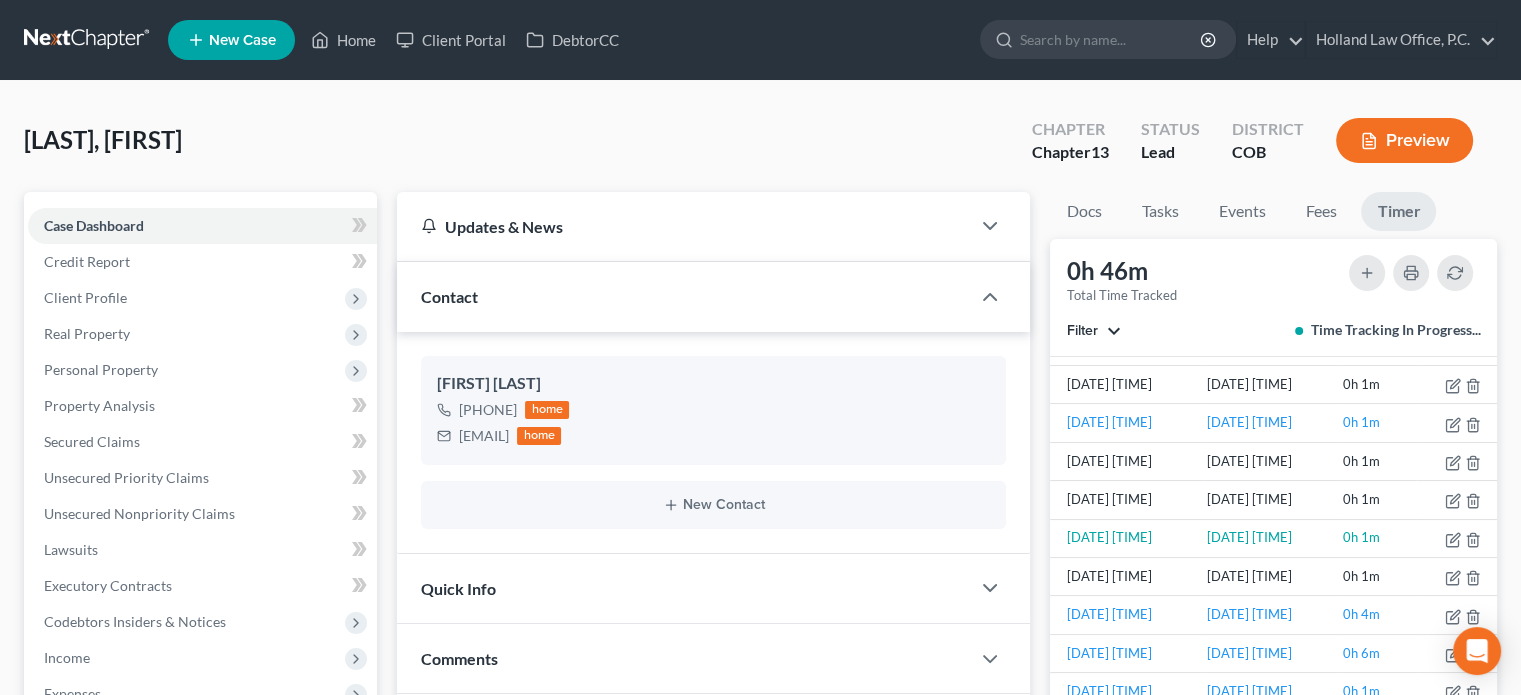 scroll, scrollTop: 420, scrollLeft: 0, axis: vertical 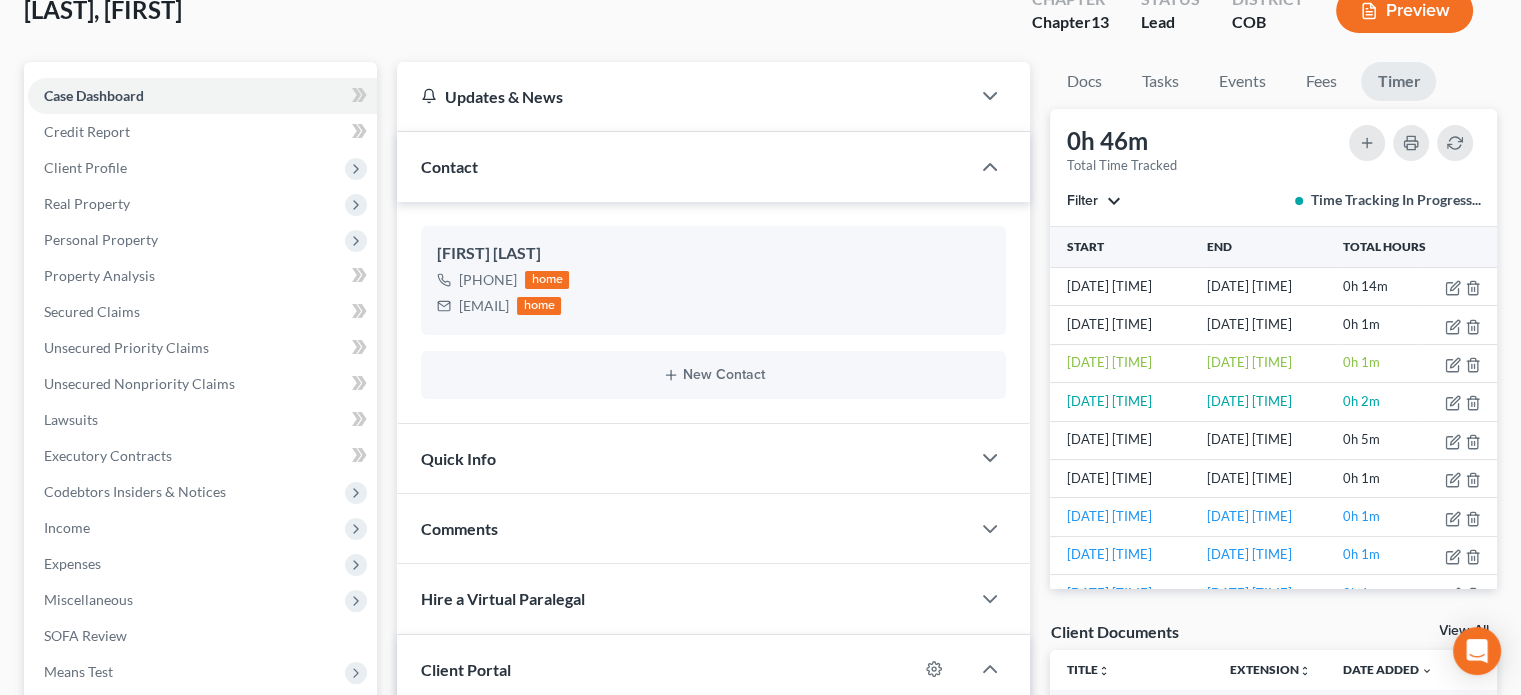 click on "Comments" at bounding box center [683, 528] 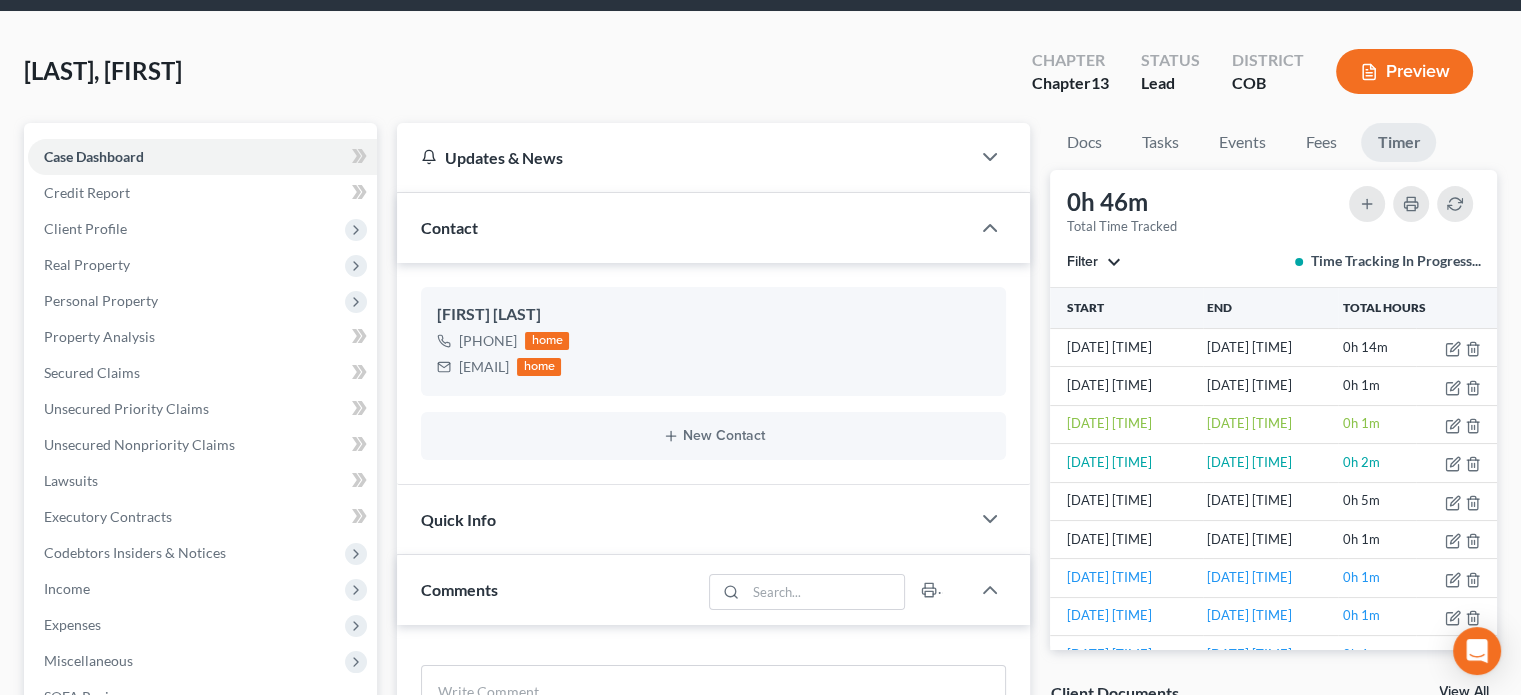 scroll, scrollTop: 0, scrollLeft: 0, axis: both 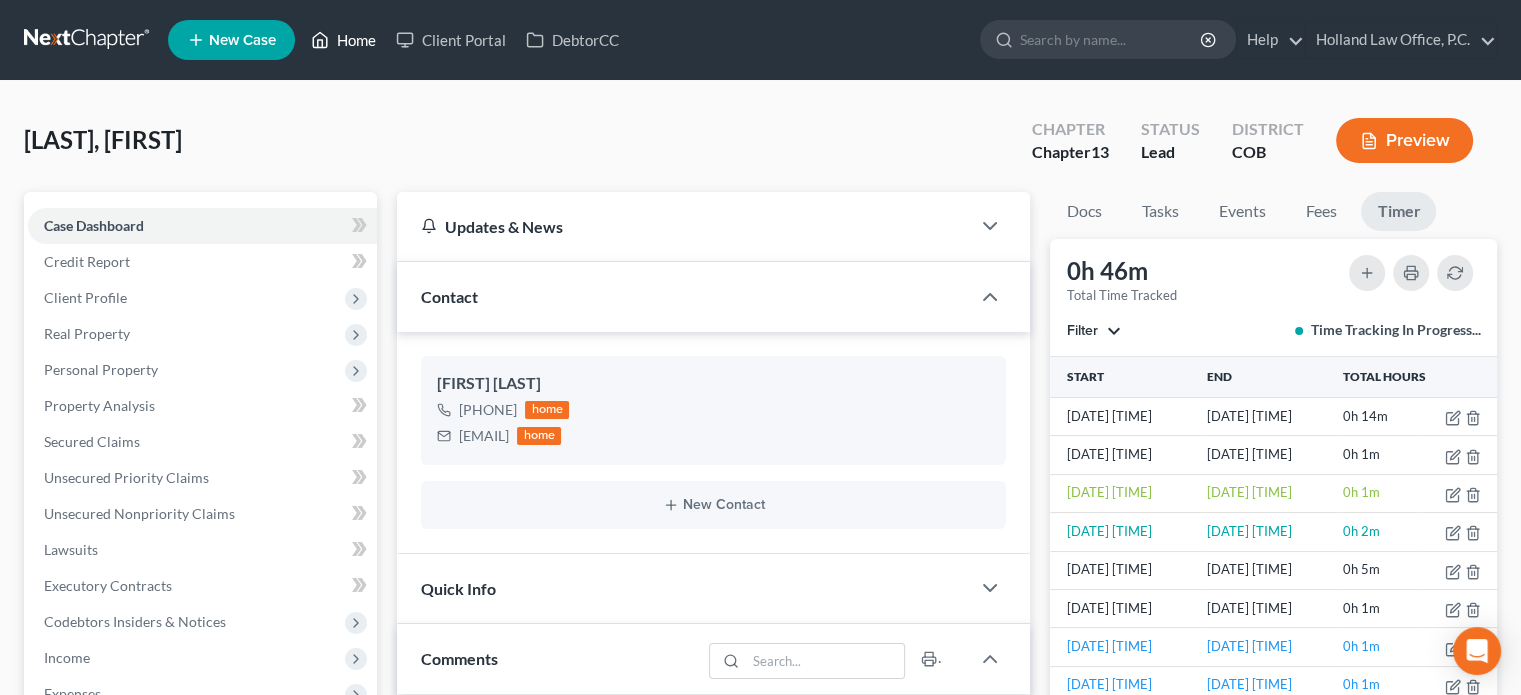 click on "Home" at bounding box center [343, 40] 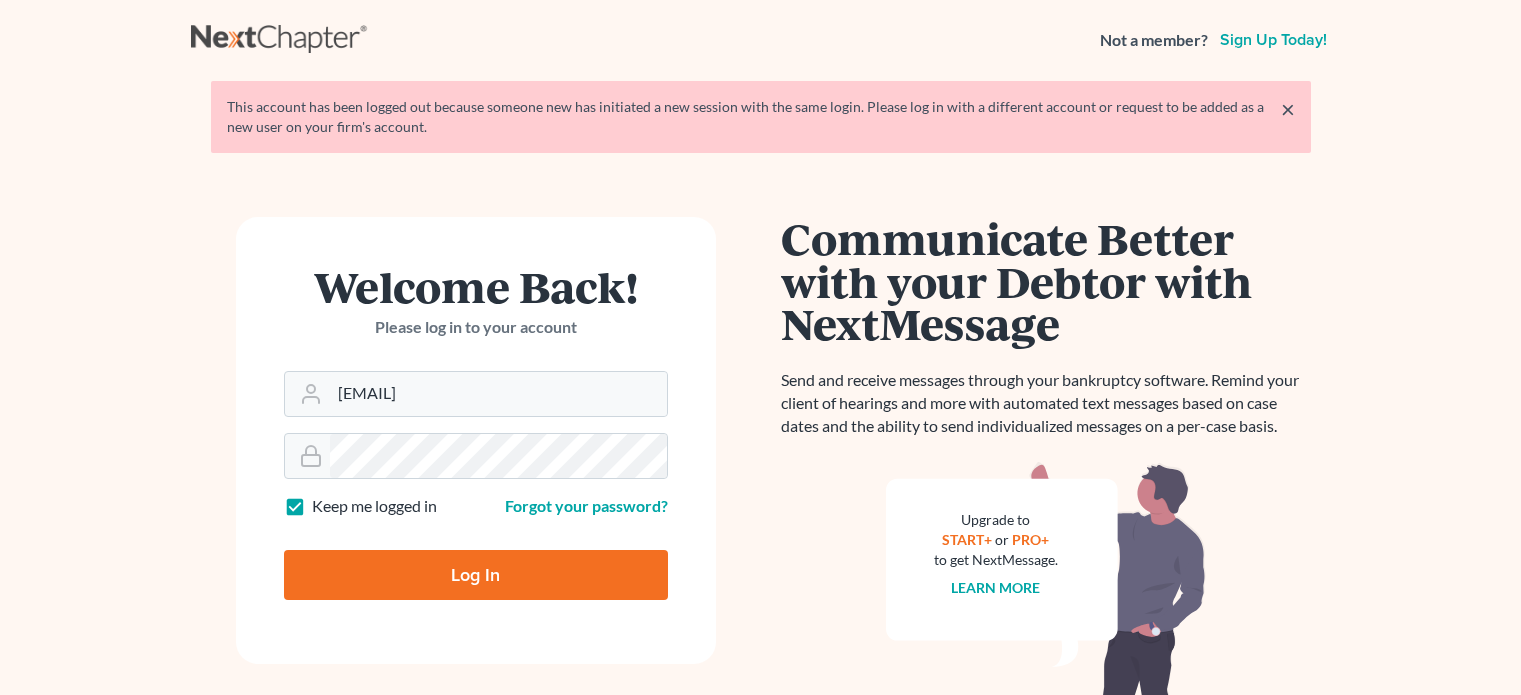 scroll, scrollTop: 0, scrollLeft: 0, axis: both 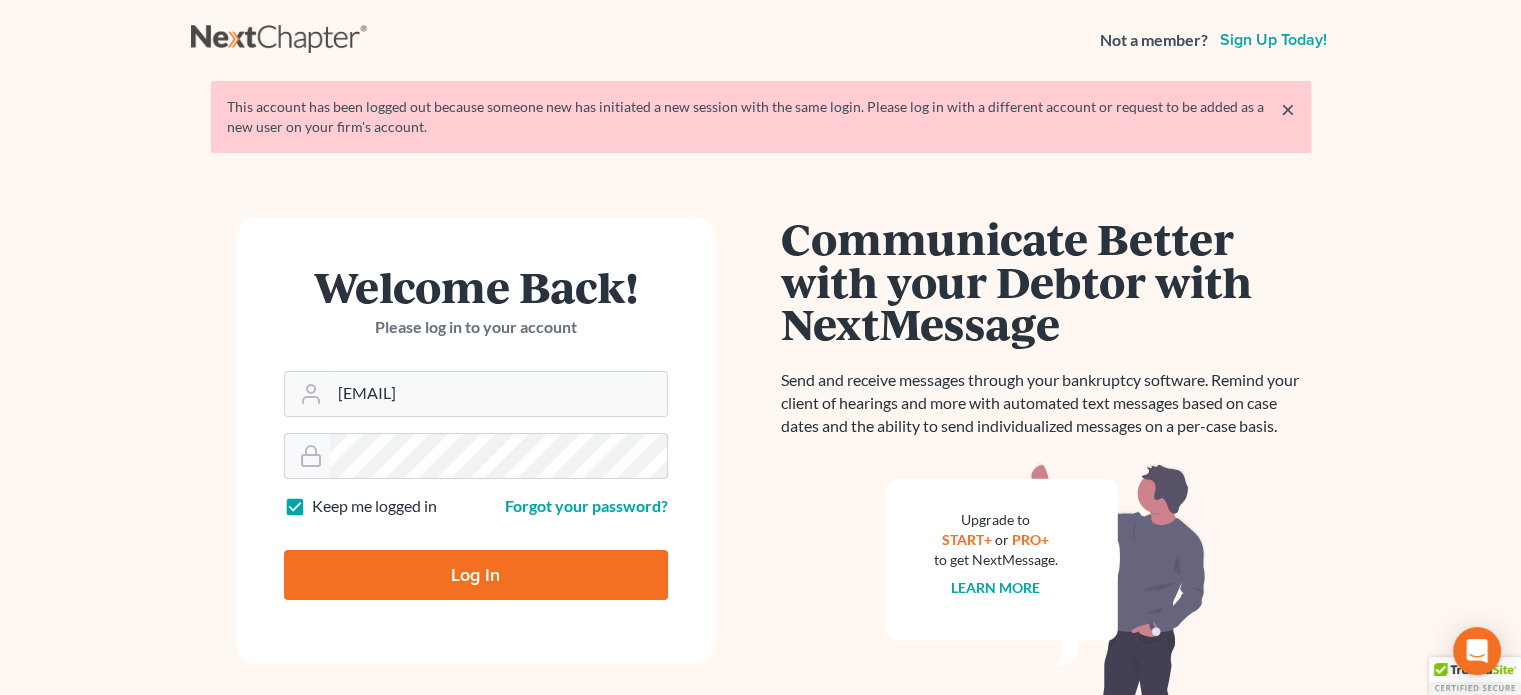 click on "Log In" at bounding box center [476, 575] 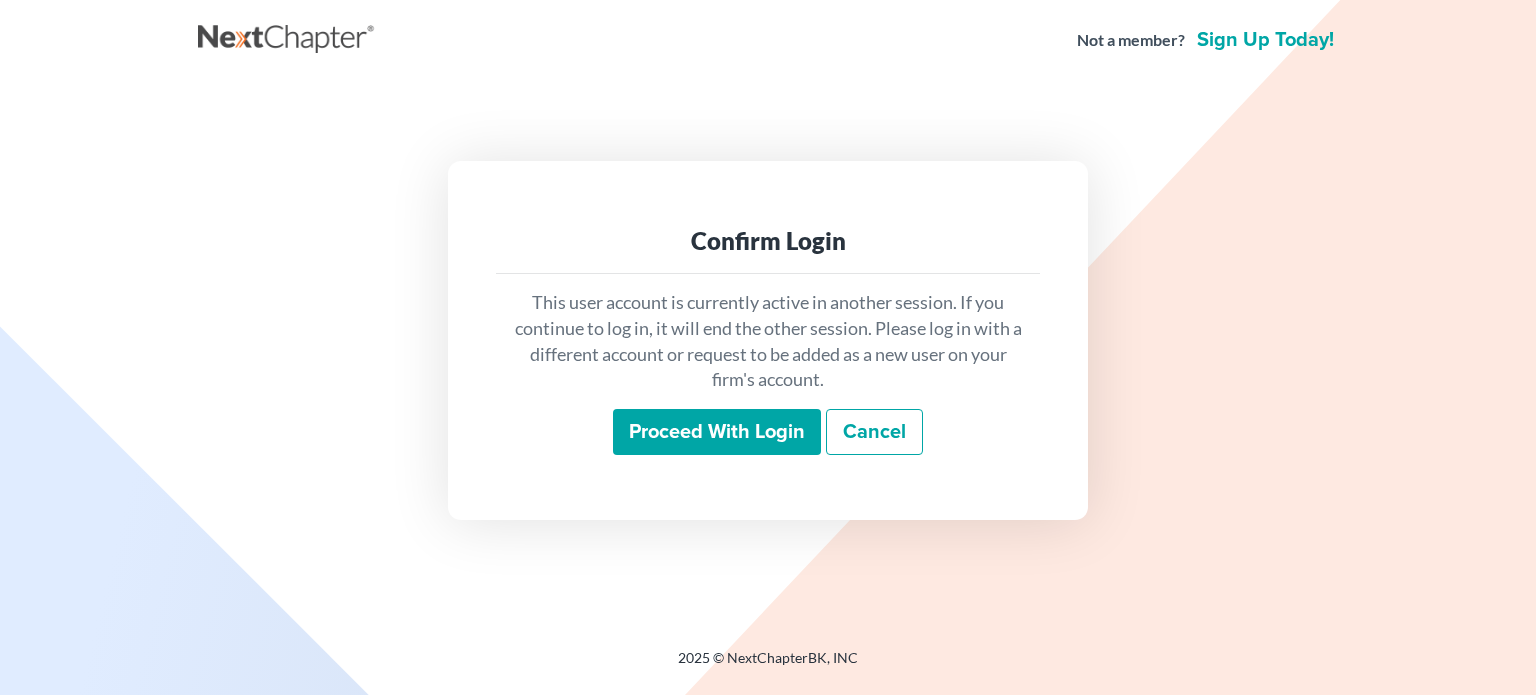 scroll, scrollTop: 0, scrollLeft: 0, axis: both 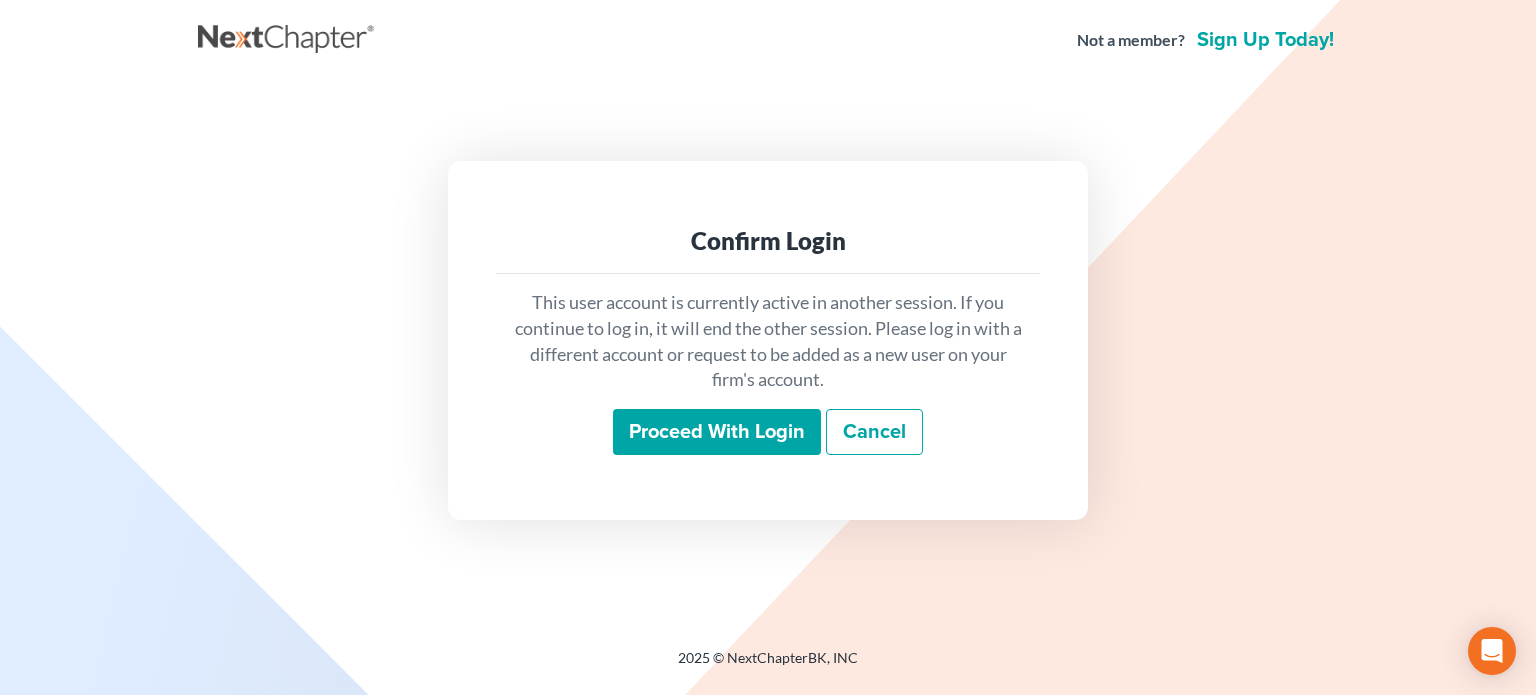click on "Proceed with login" at bounding box center [717, 432] 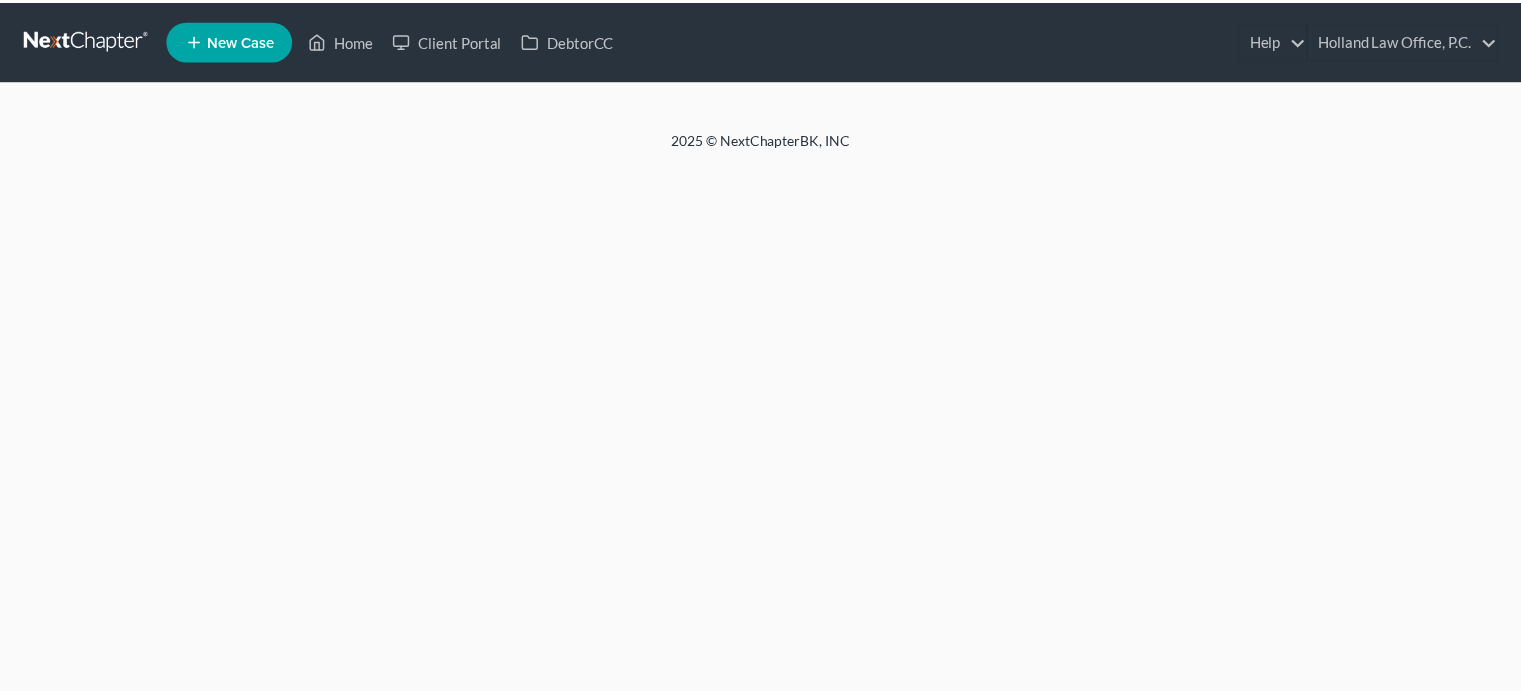 scroll, scrollTop: 0, scrollLeft: 0, axis: both 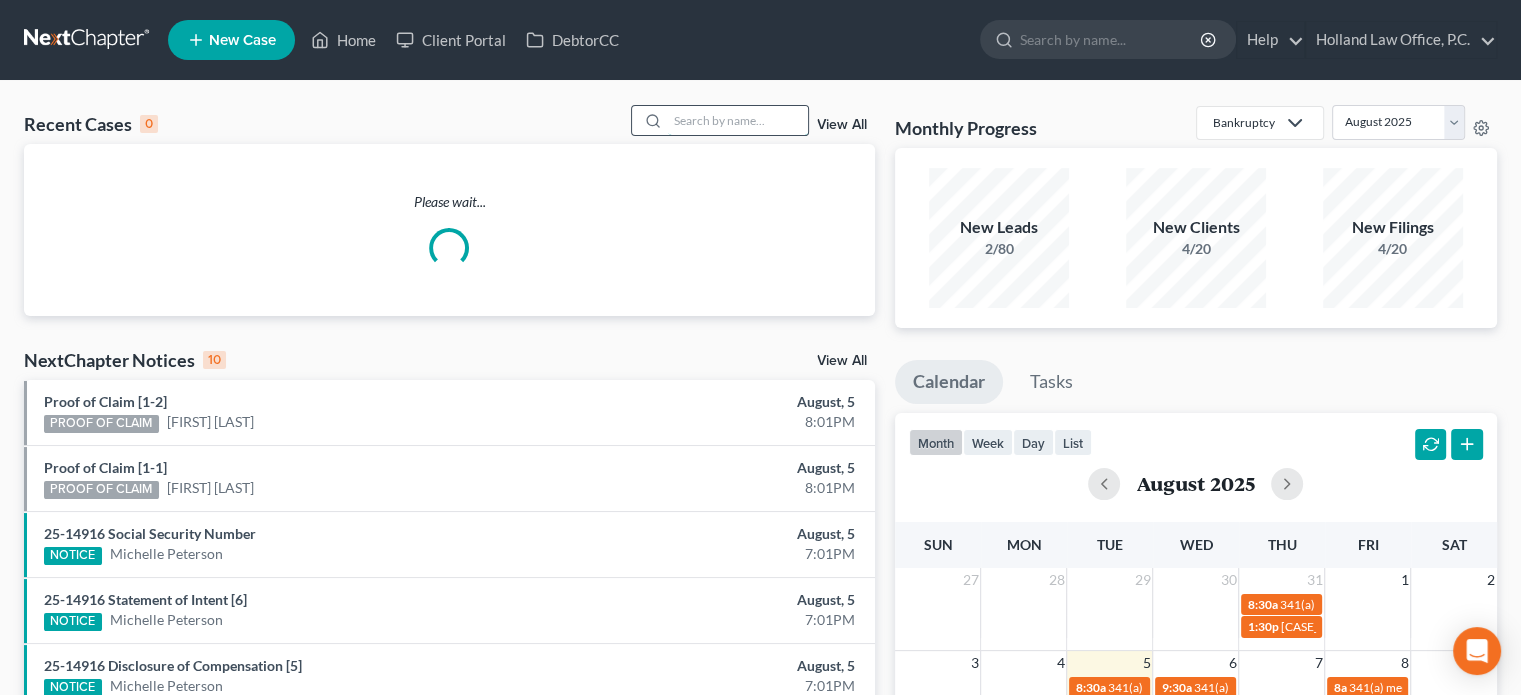 click at bounding box center (738, 120) 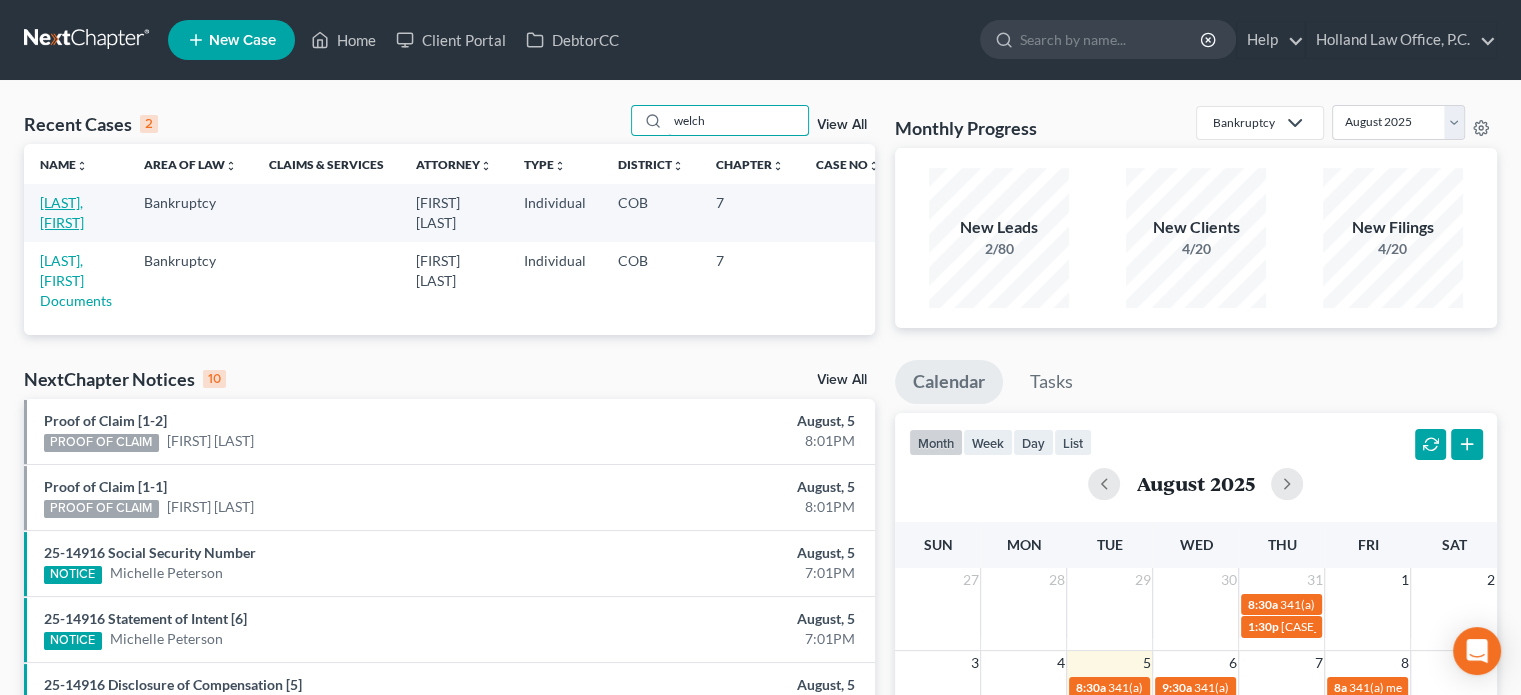 type on "welch" 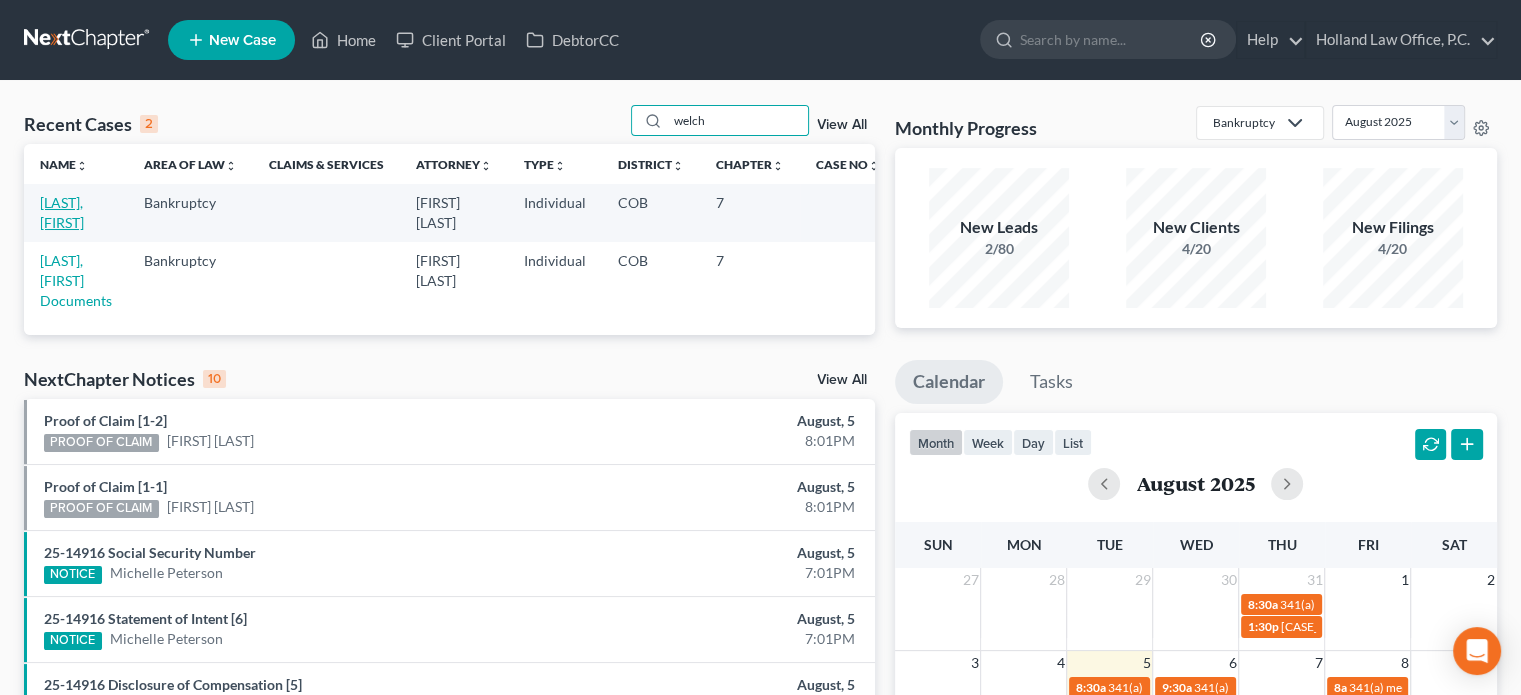 click on "[LAST], [FIRST]" at bounding box center (62, 212) 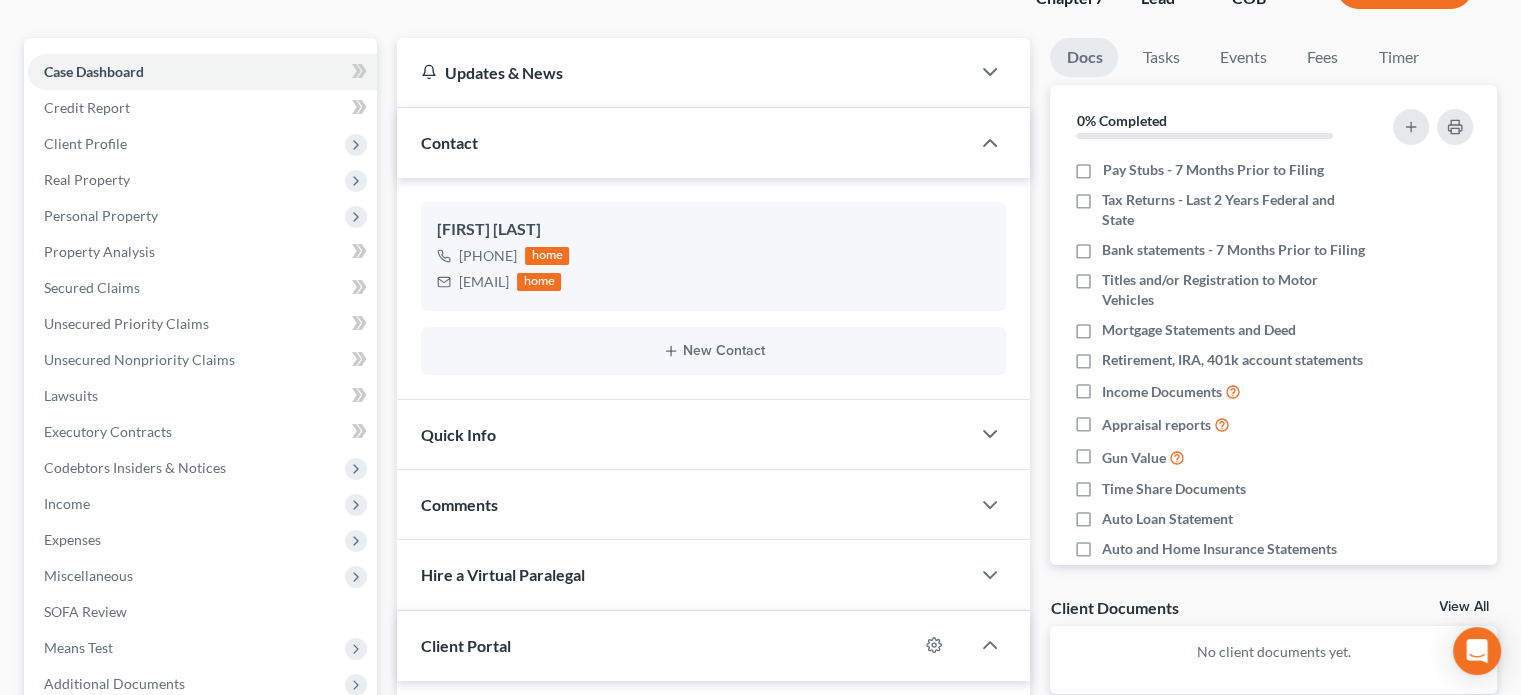 scroll, scrollTop: 152, scrollLeft: 0, axis: vertical 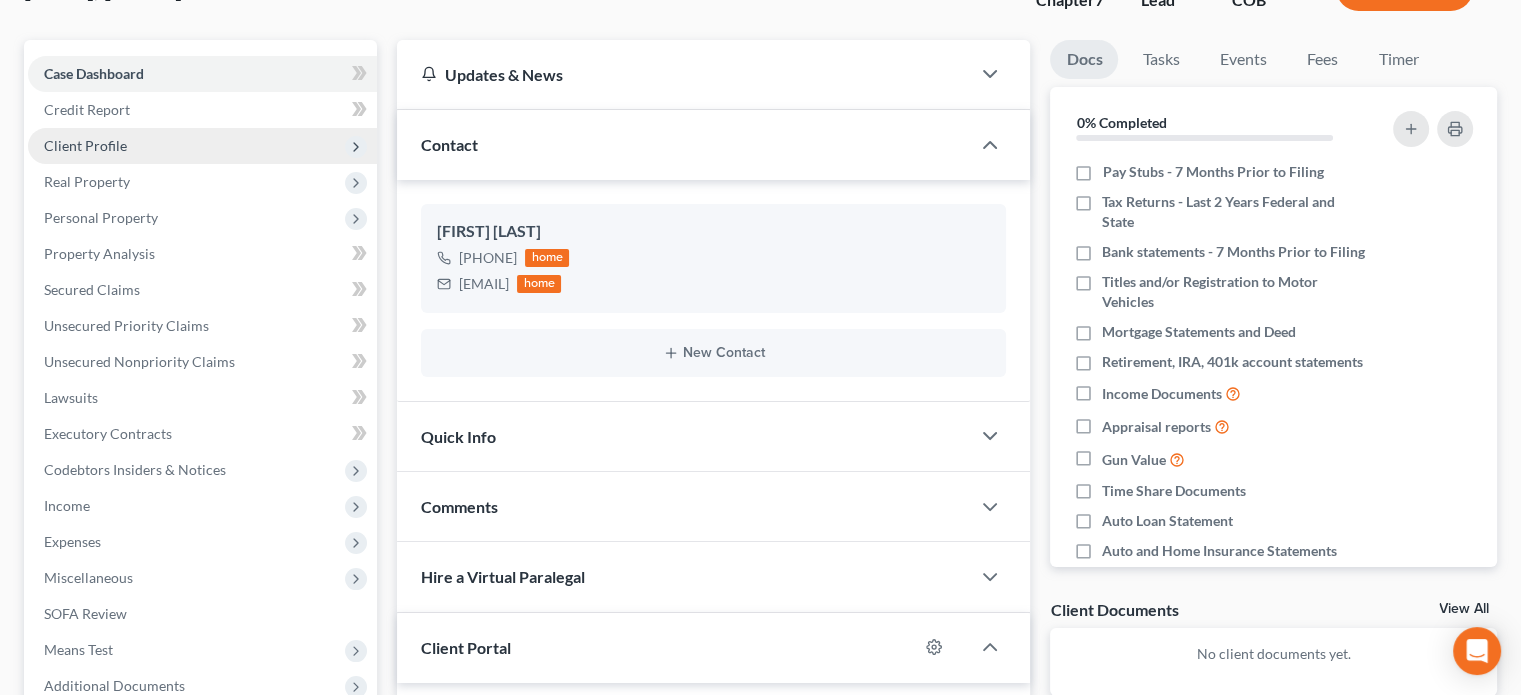click on "Client Profile" at bounding box center (85, 145) 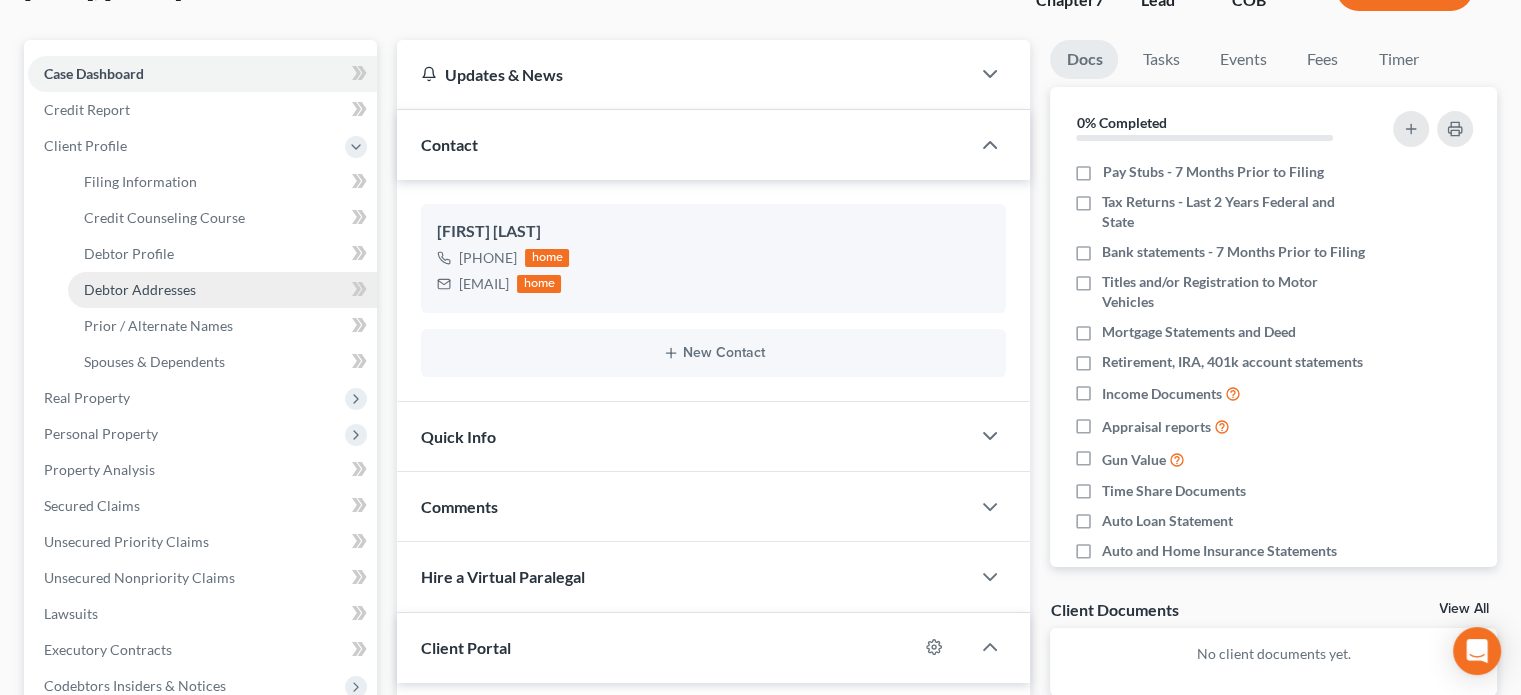 click on "Debtor Addresses" at bounding box center [140, 289] 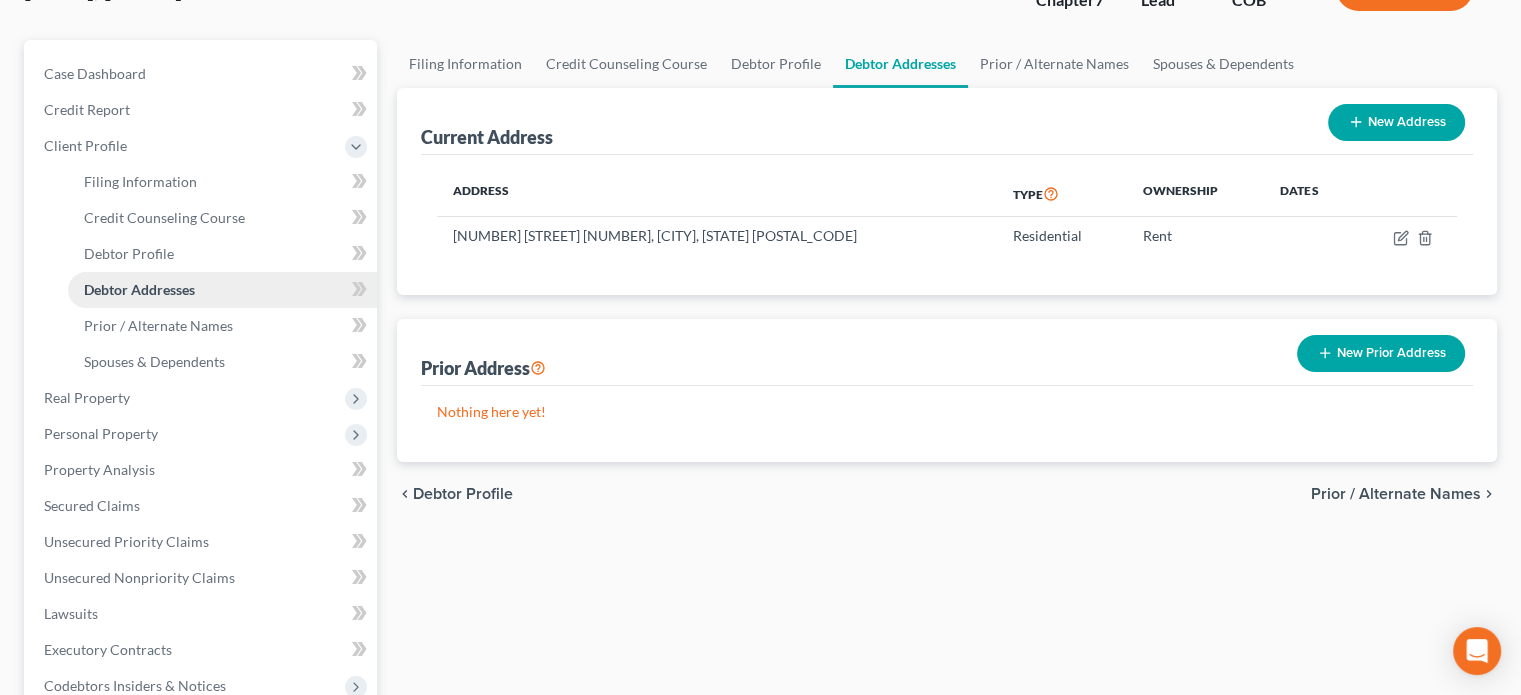 scroll, scrollTop: 0, scrollLeft: 0, axis: both 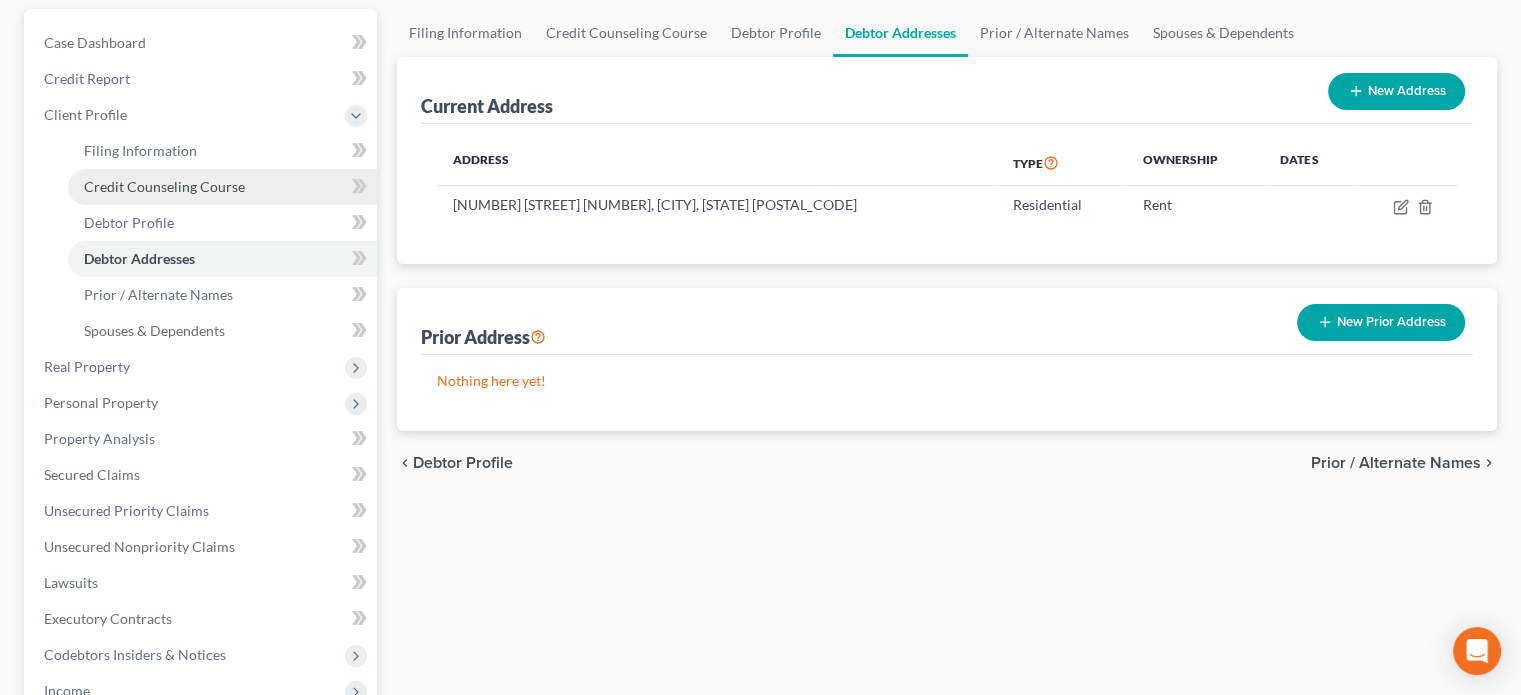 click on "Credit Counseling Course" at bounding box center [164, 186] 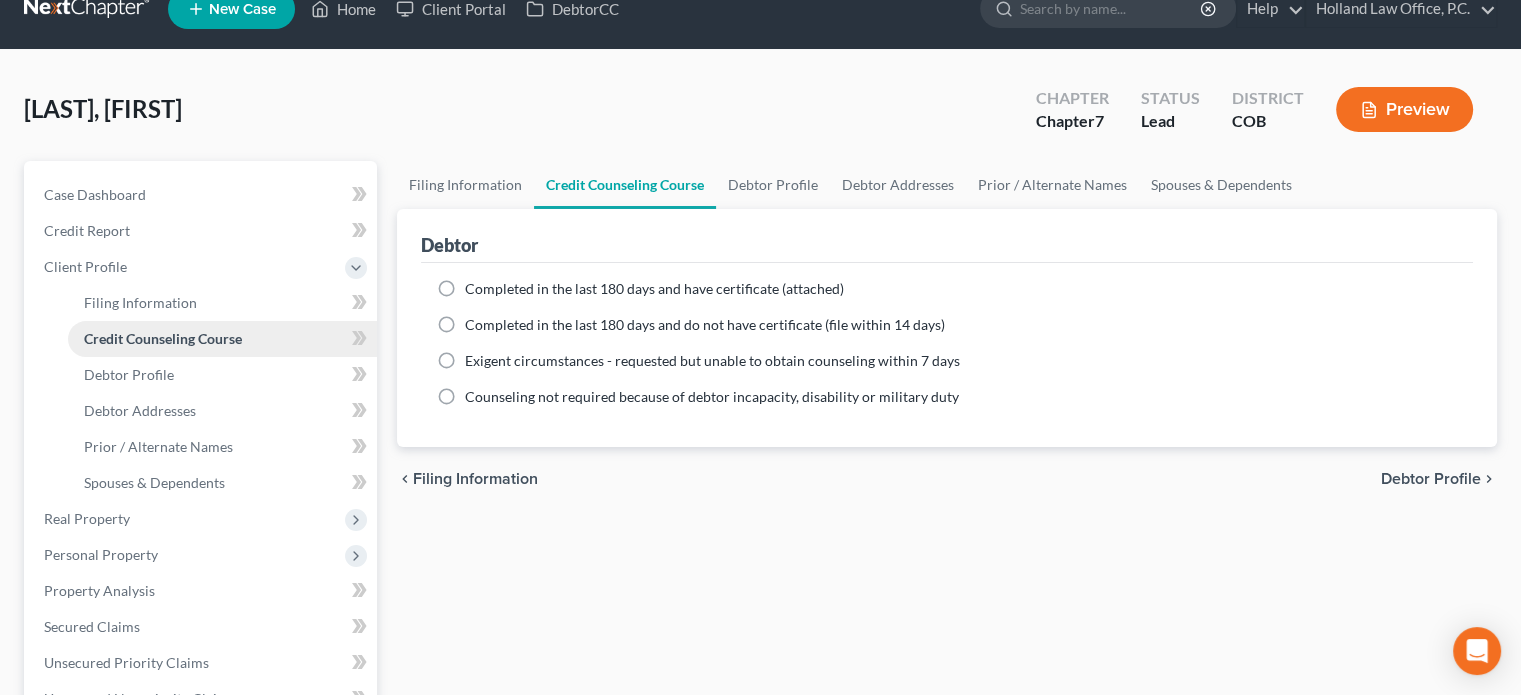 scroll, scrollTop: 0, scrollLeft: 0, axis: both 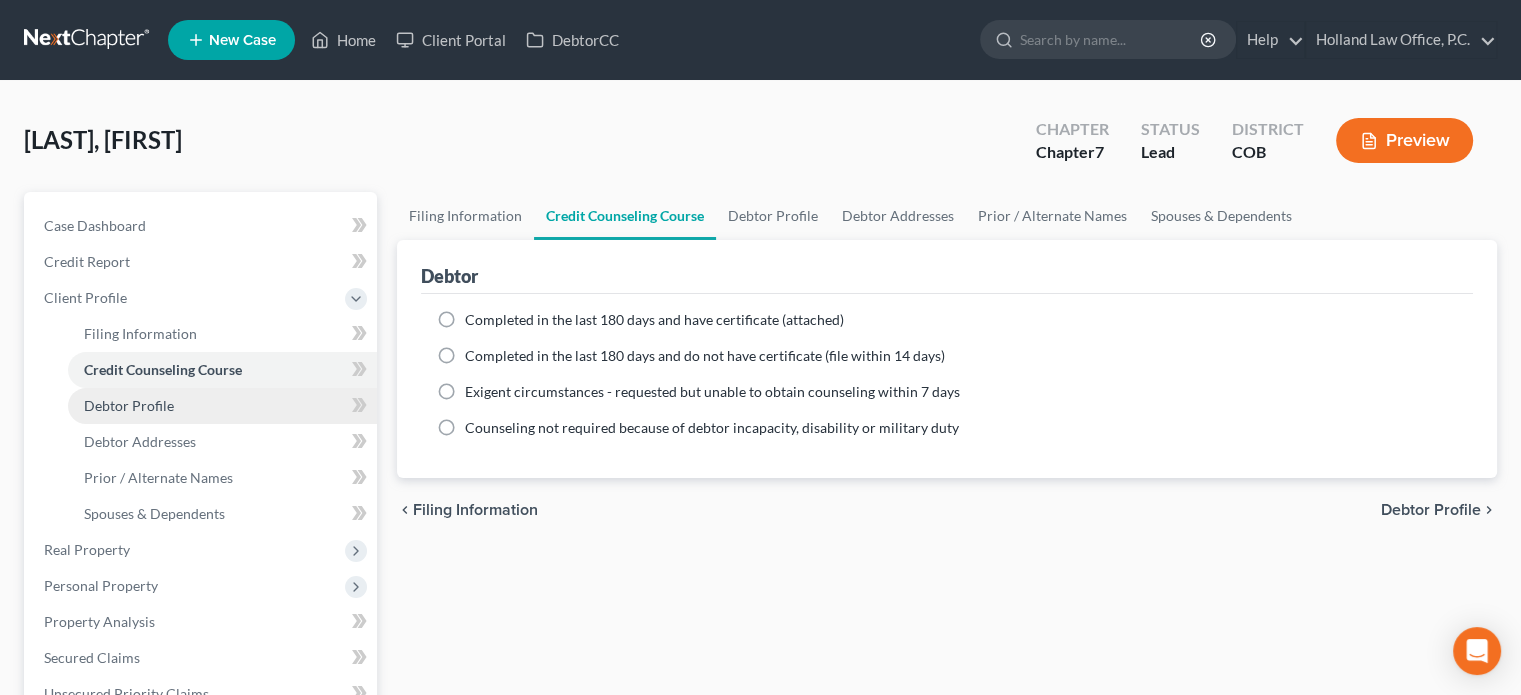 click on "Debtor Profile" at bounding box center (129, 405) 